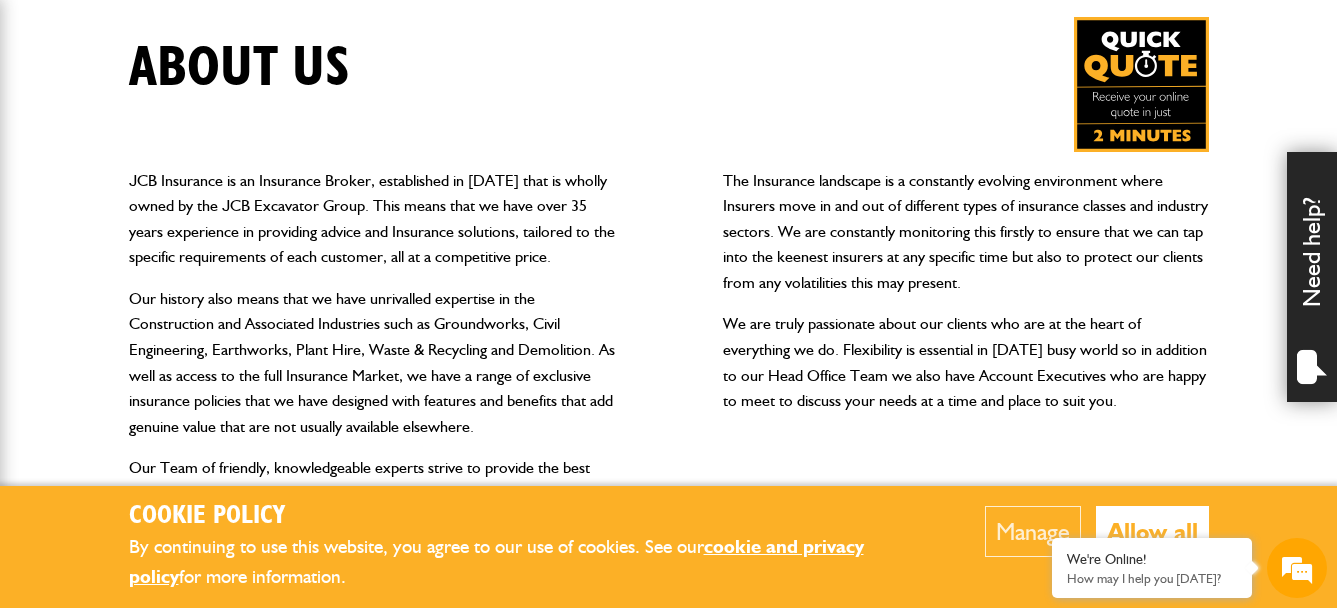 scroll, scrollTop: 400, scrollLeft: 0, axis: vertical 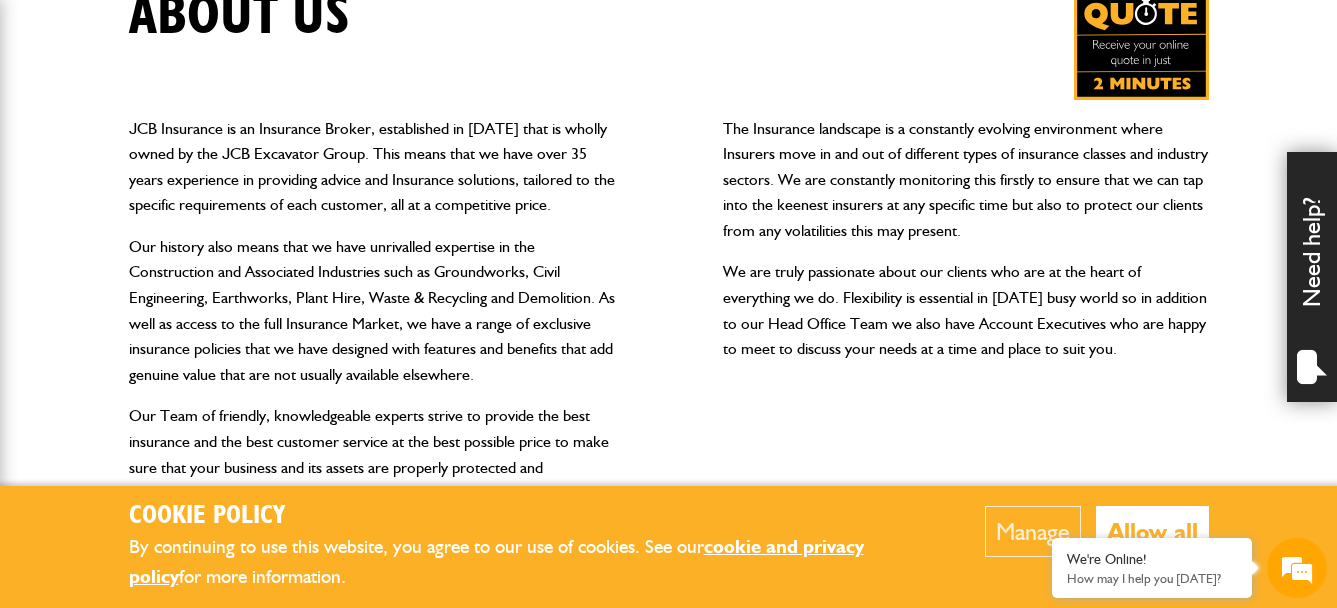 click on "Allow all" at bounding box center (1152, 531) 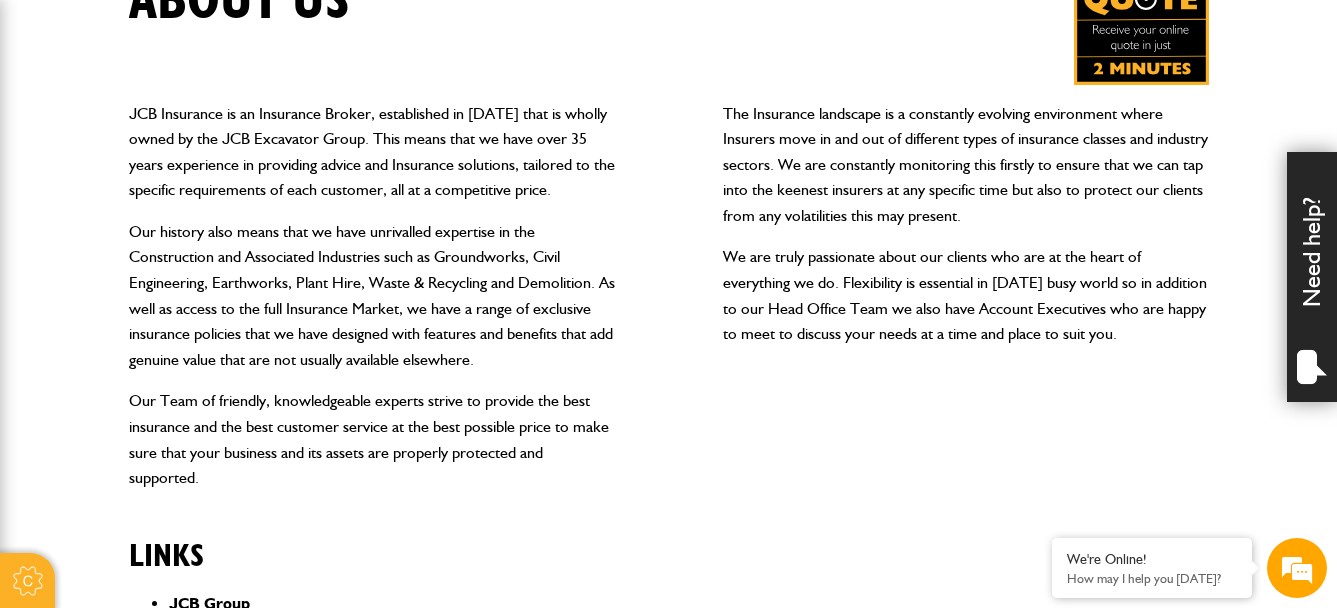 scroll, scrollTop: 400, scrollLeft: 0, axis: vertical 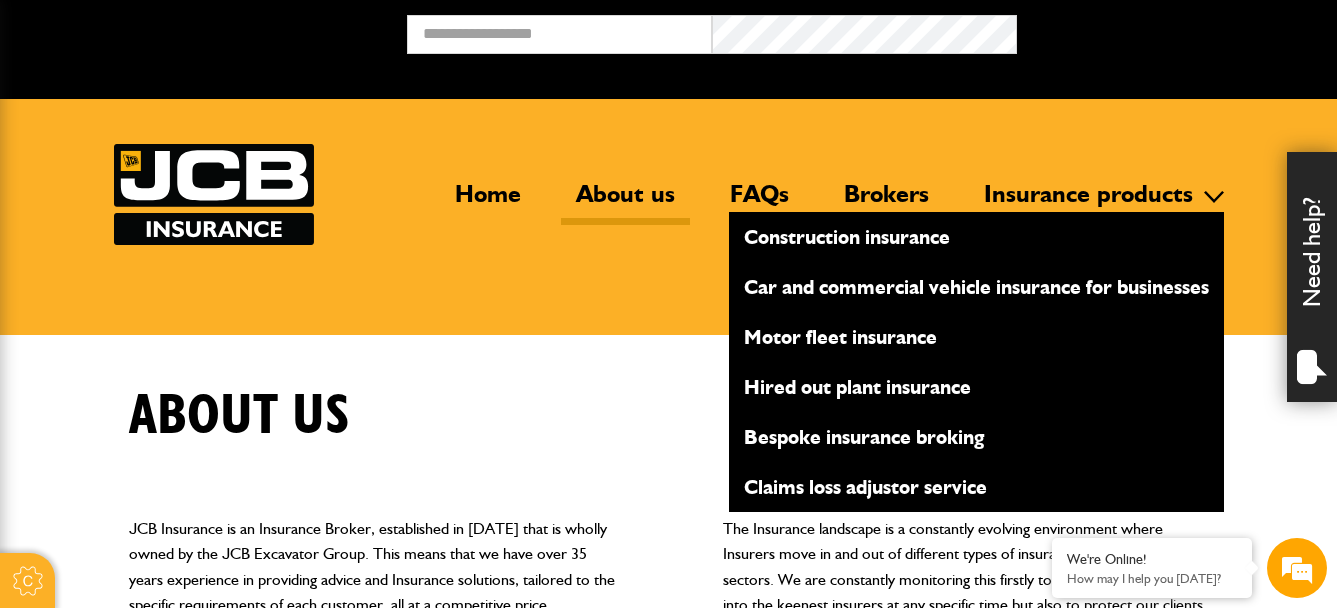 click on "Hired out plant insurance" at bounding box center [976, 387] 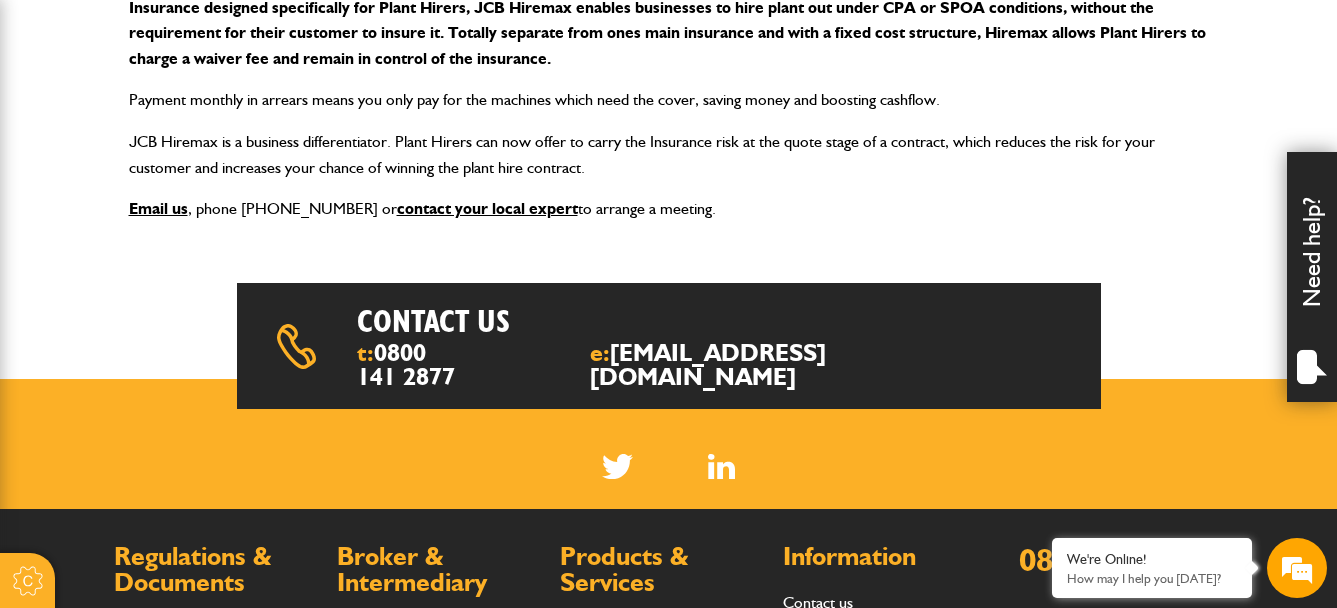 scroll, scrollTop: 300, scrollLeft: 0, axis: vertical 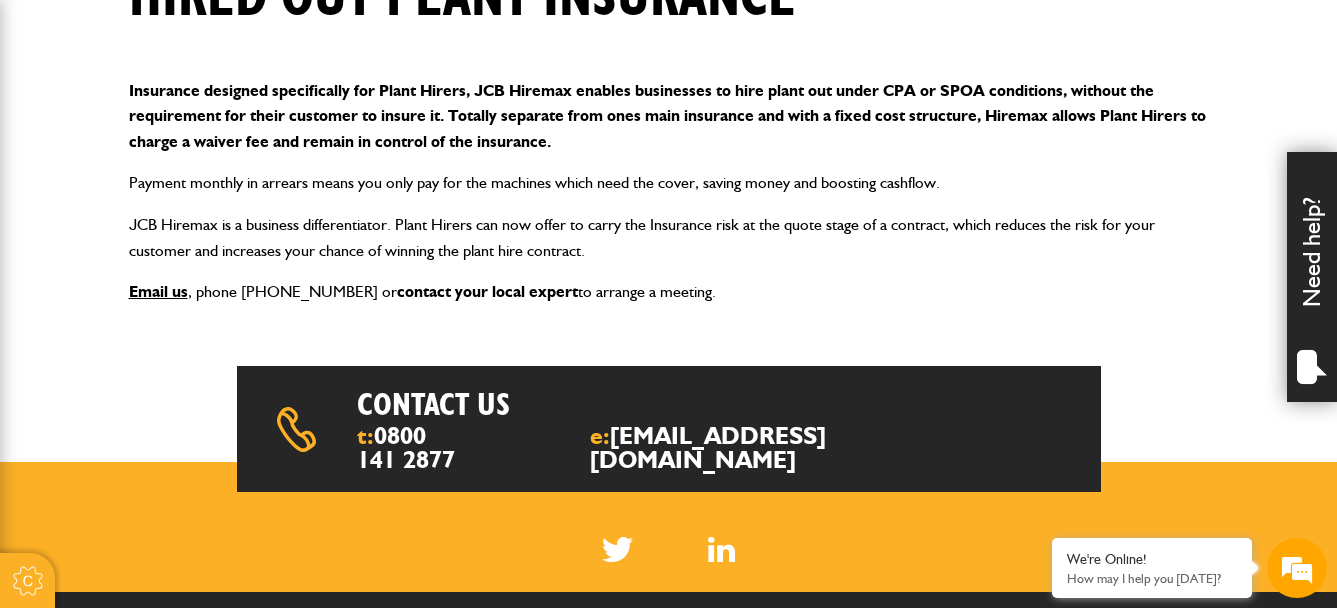 click on "contact your local expert" at bounding box center [487, 291] 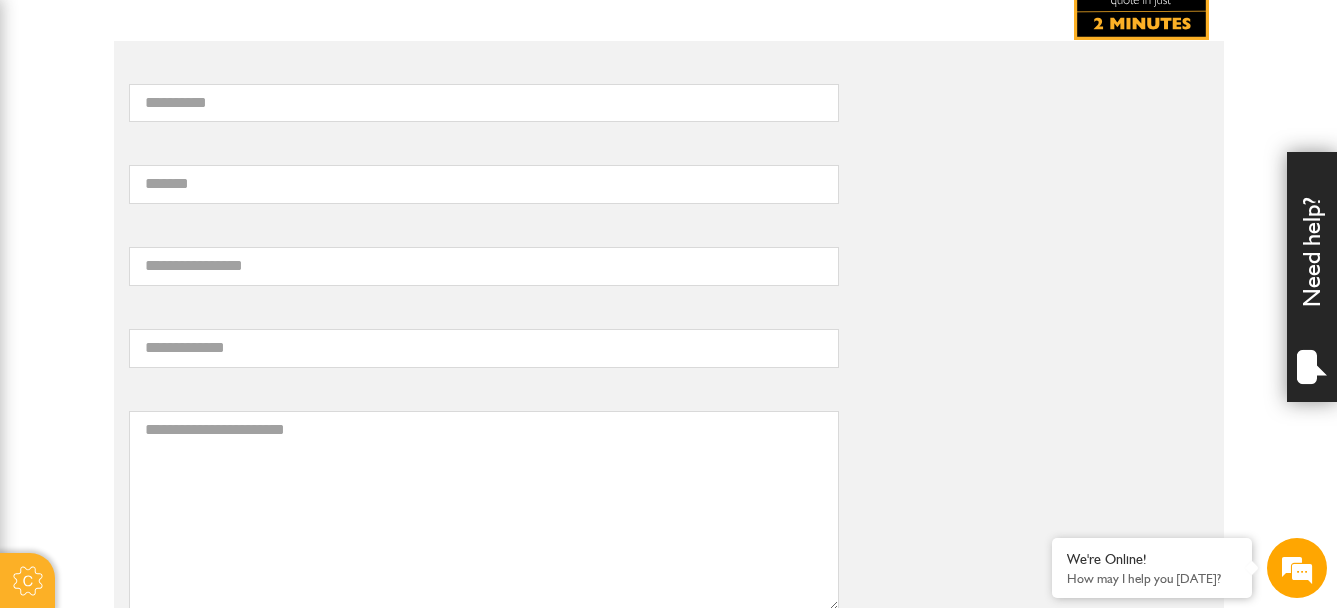 scroll, scrollTop: 500, scrollLeft: 0, axis: vertical 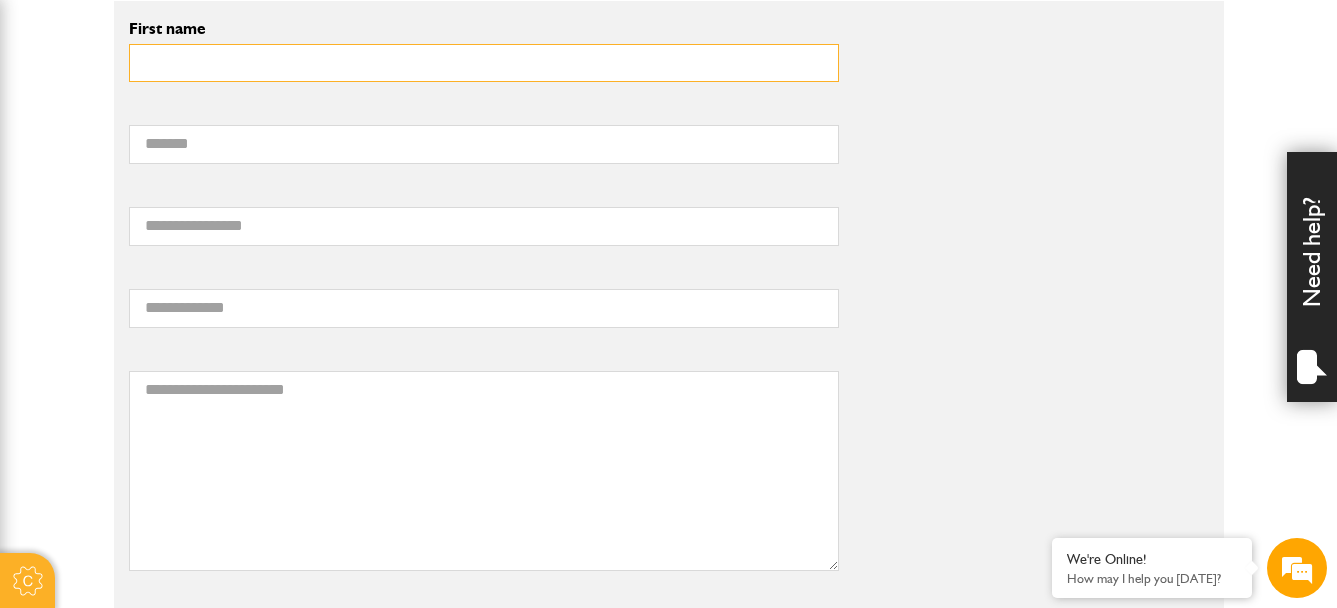 click on "First name" at bounding box center (484, 63) 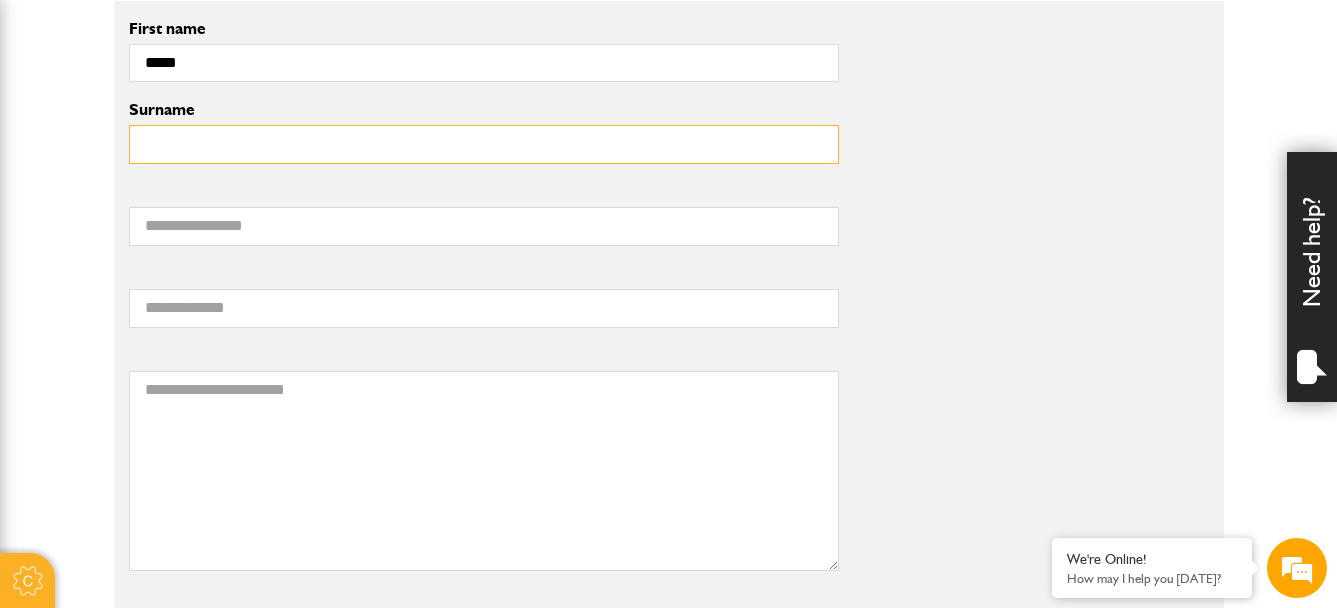 type on "*********" 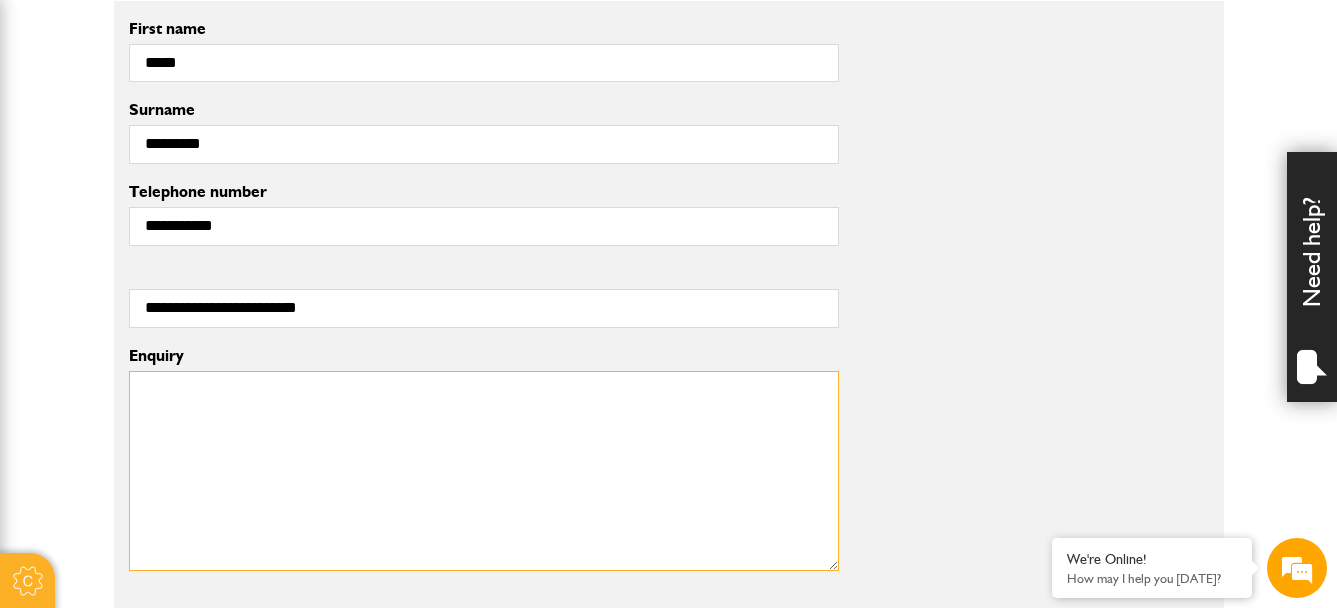 click on "Enquiry" at bounding box center (484, 471) 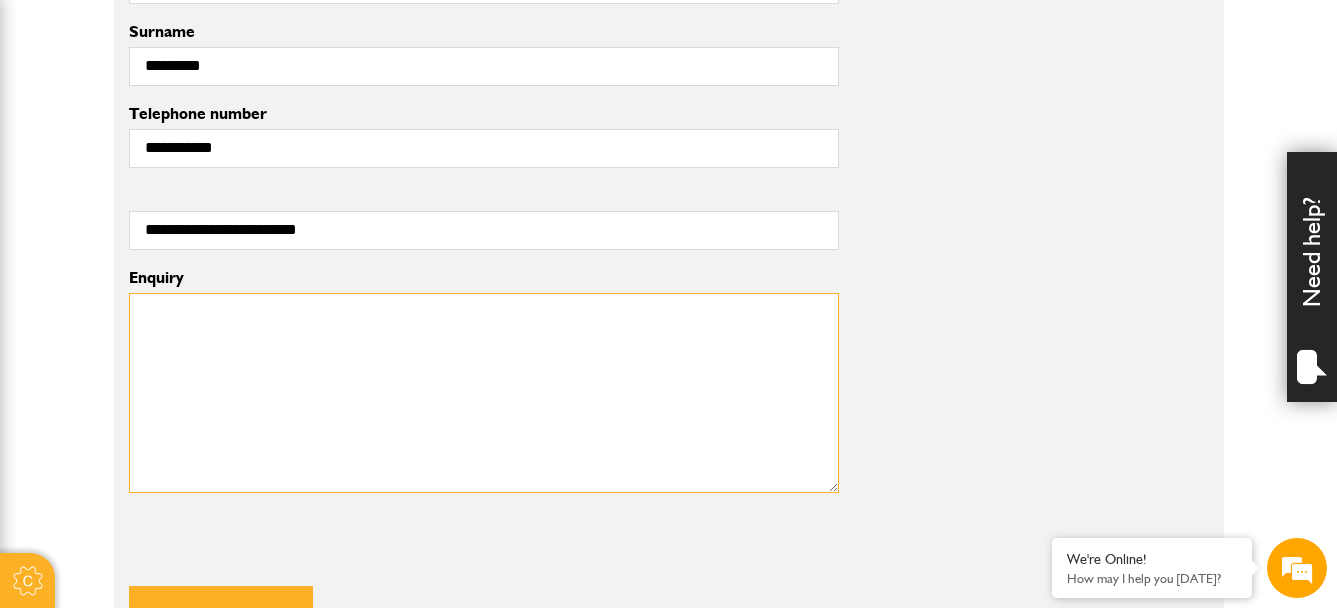 scroll, scrollTop: 600, scrollLeft: 0, axis: vertical 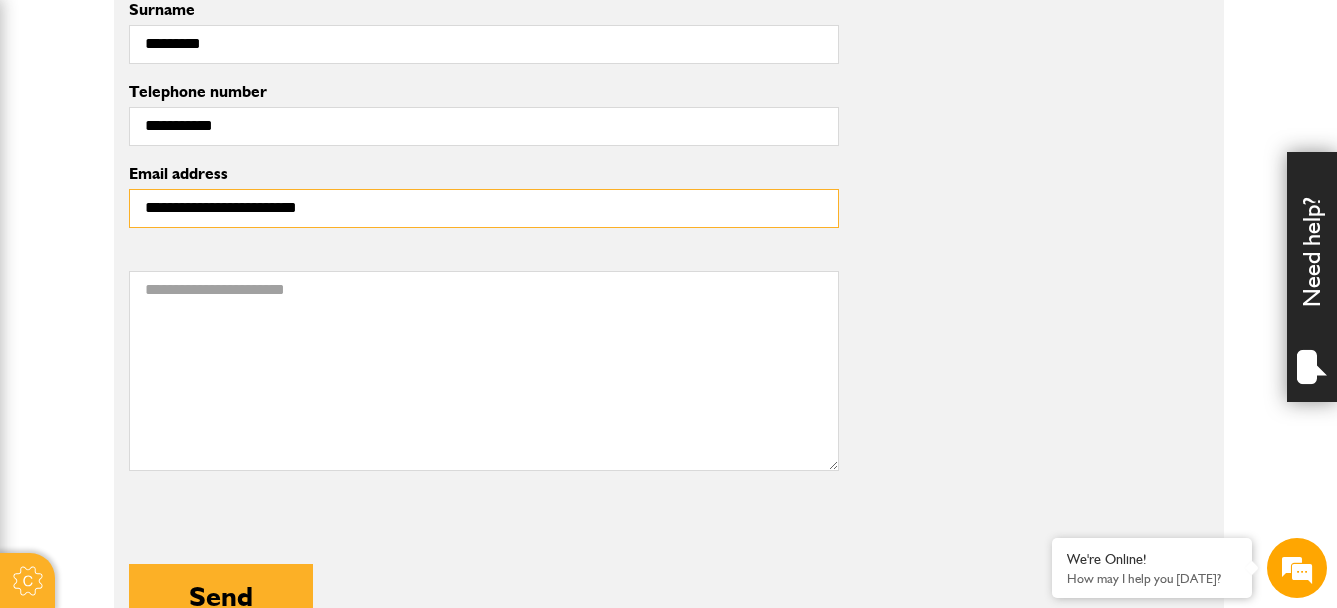 click on "**********" at bounding box center (484, 208) 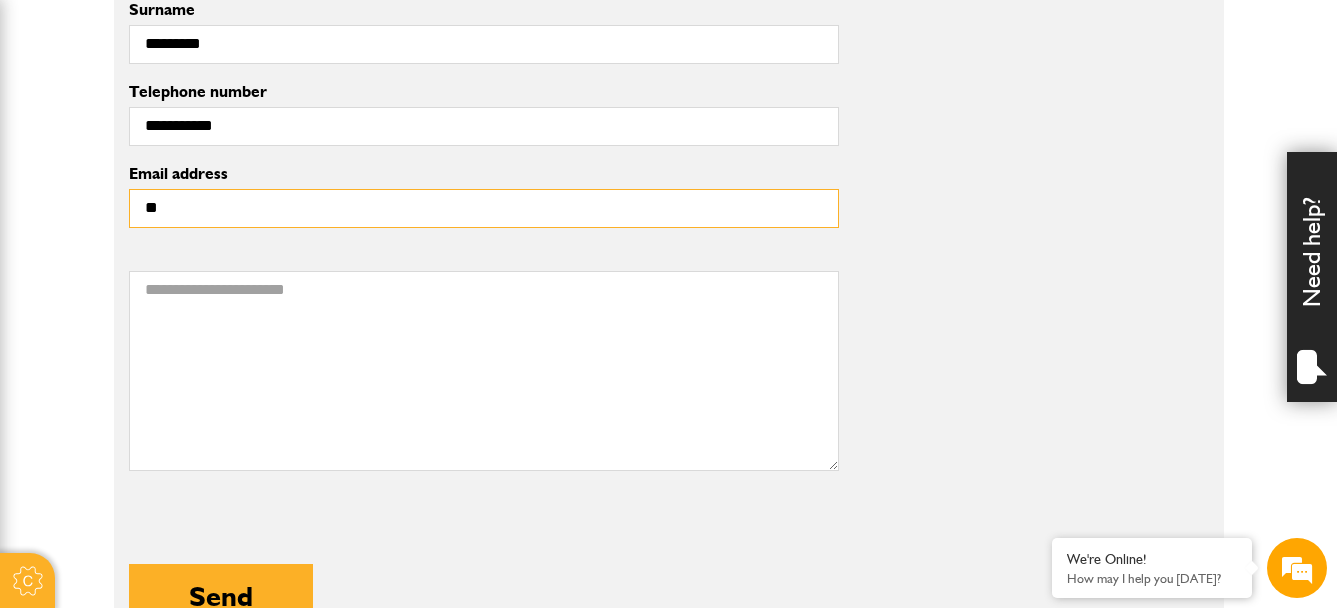 scroll, scrollTop: 0, scrollLeft: 0, axis: both 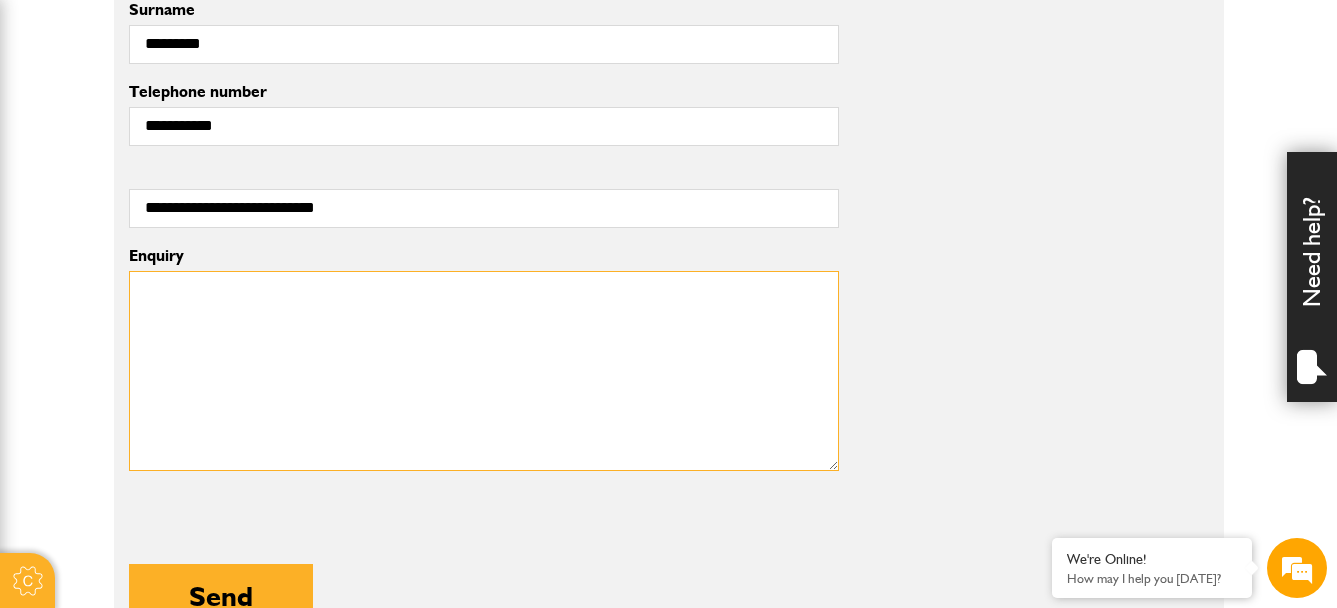click on "Enquiry" at bounding box center [484, 371] 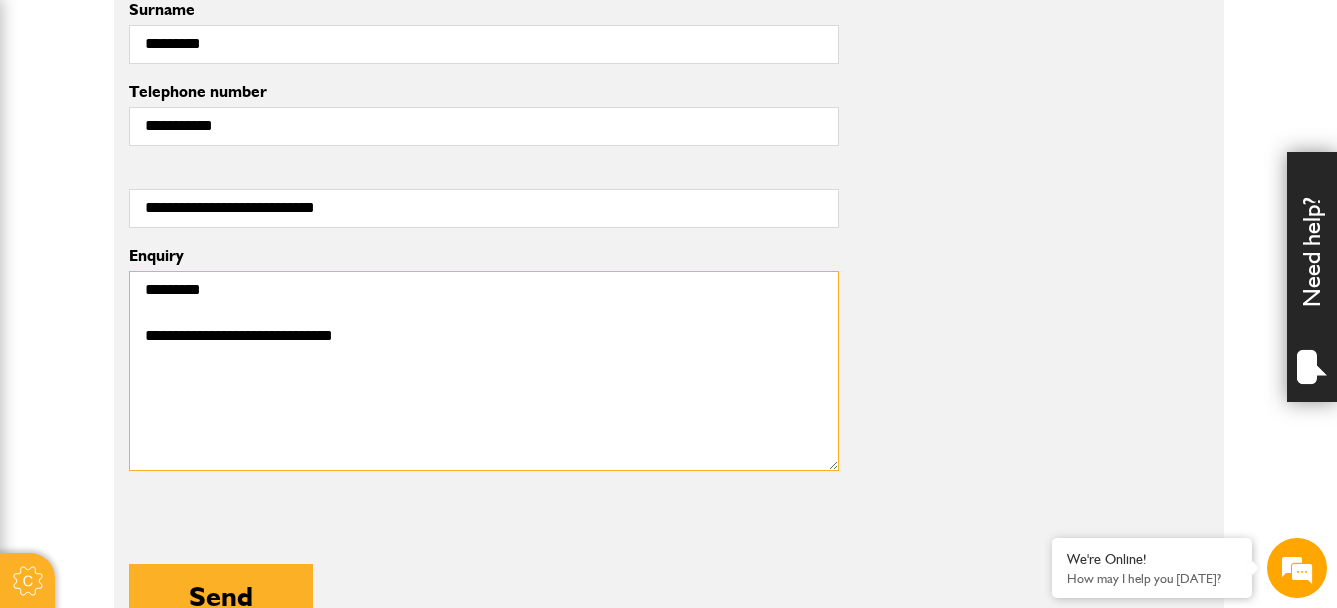 click on "**********" at bounding box center (484, 371) 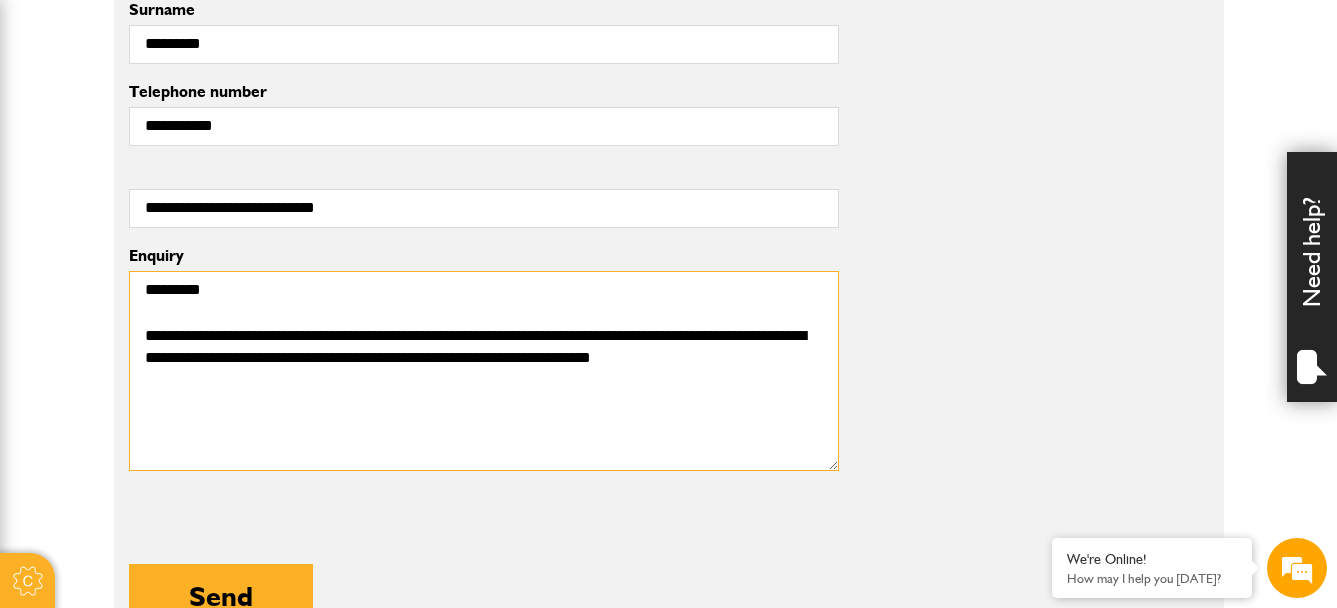 click on "**********" at bounding box center (484, 371) 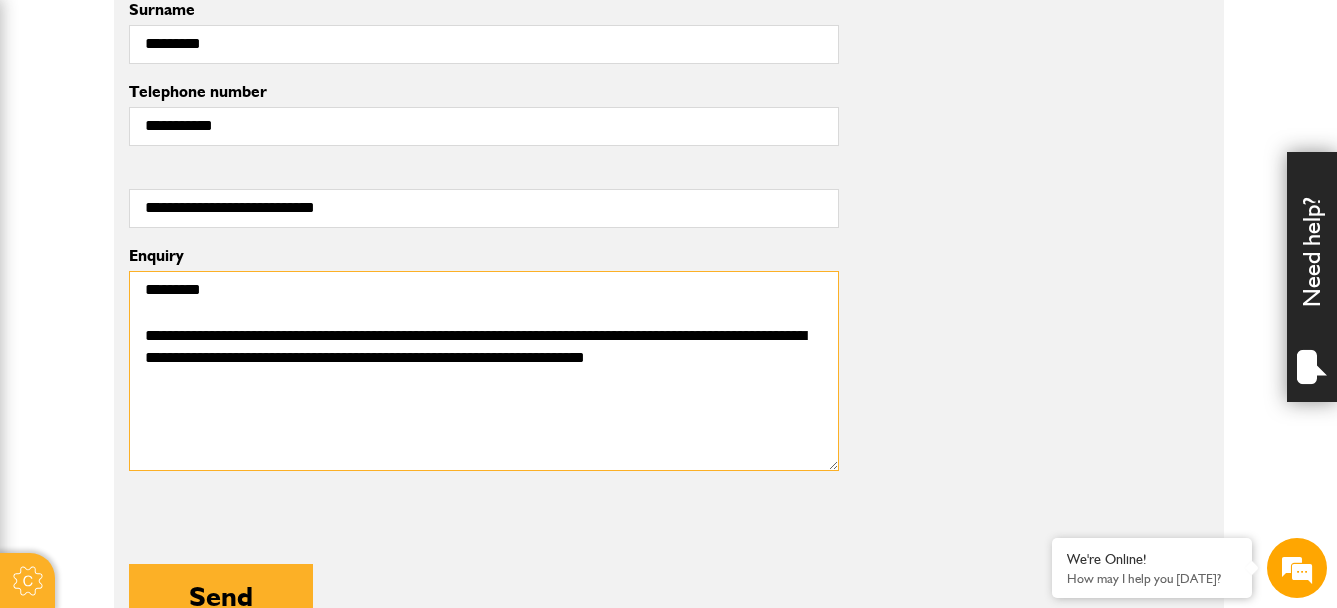 click on "**********" at bounding box center [484, 371] 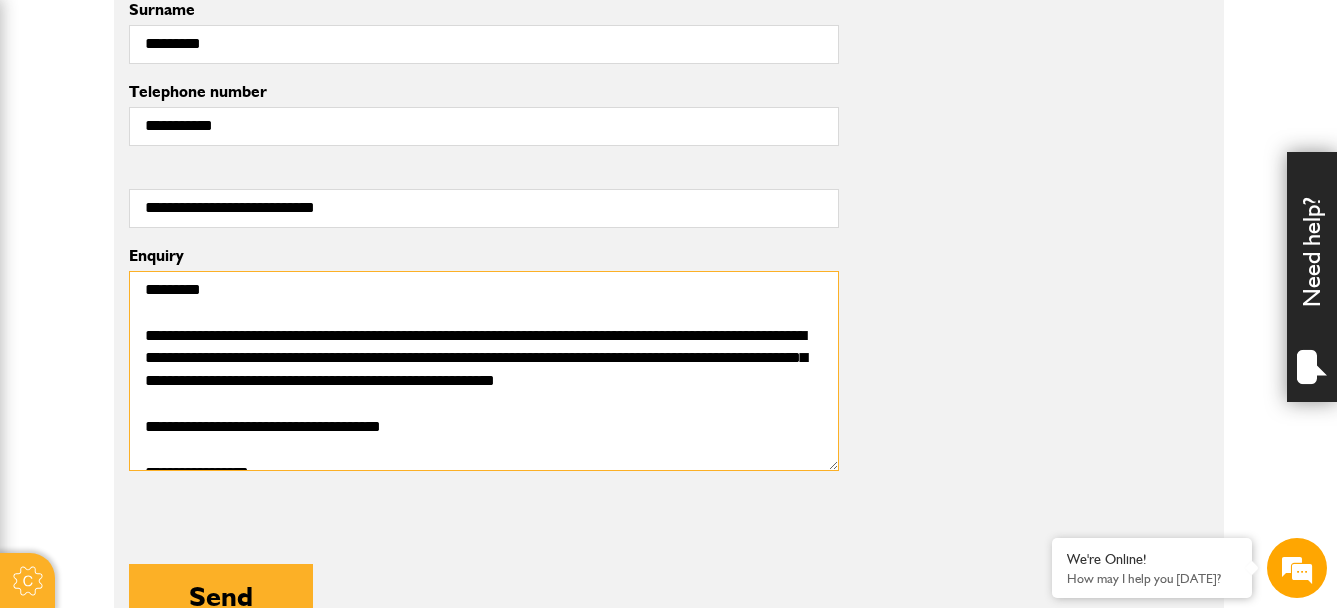 scroll, scrollTop: 44, scrollLeft: 0, axis: vertical 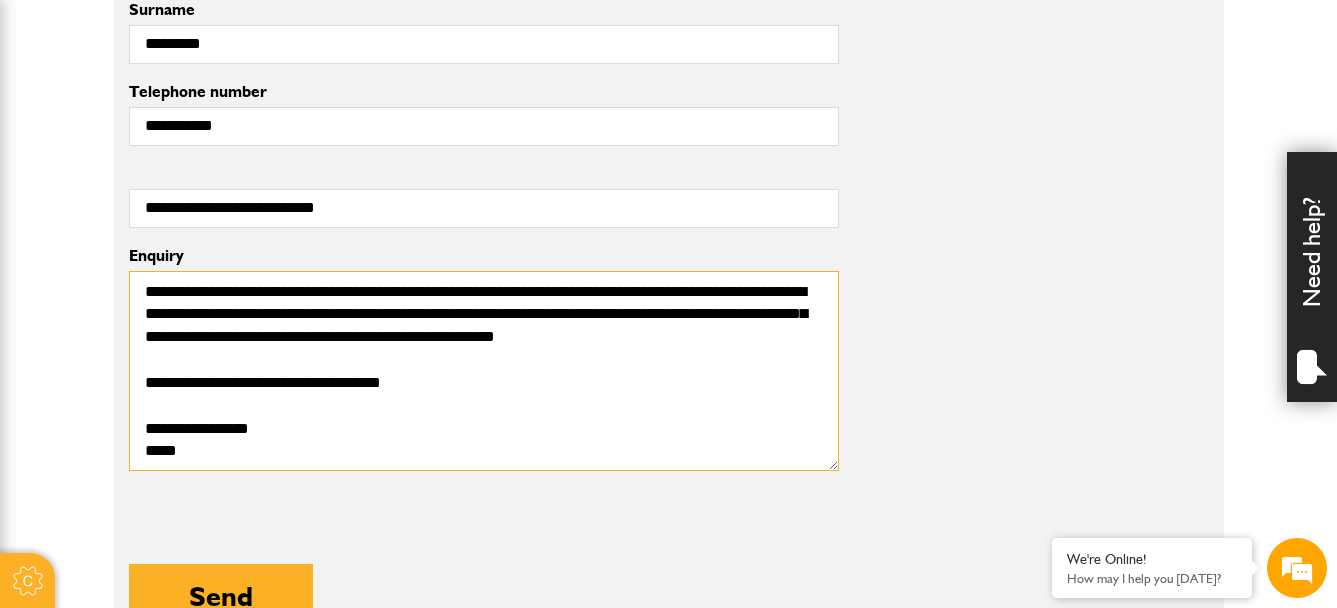 type on "**********" 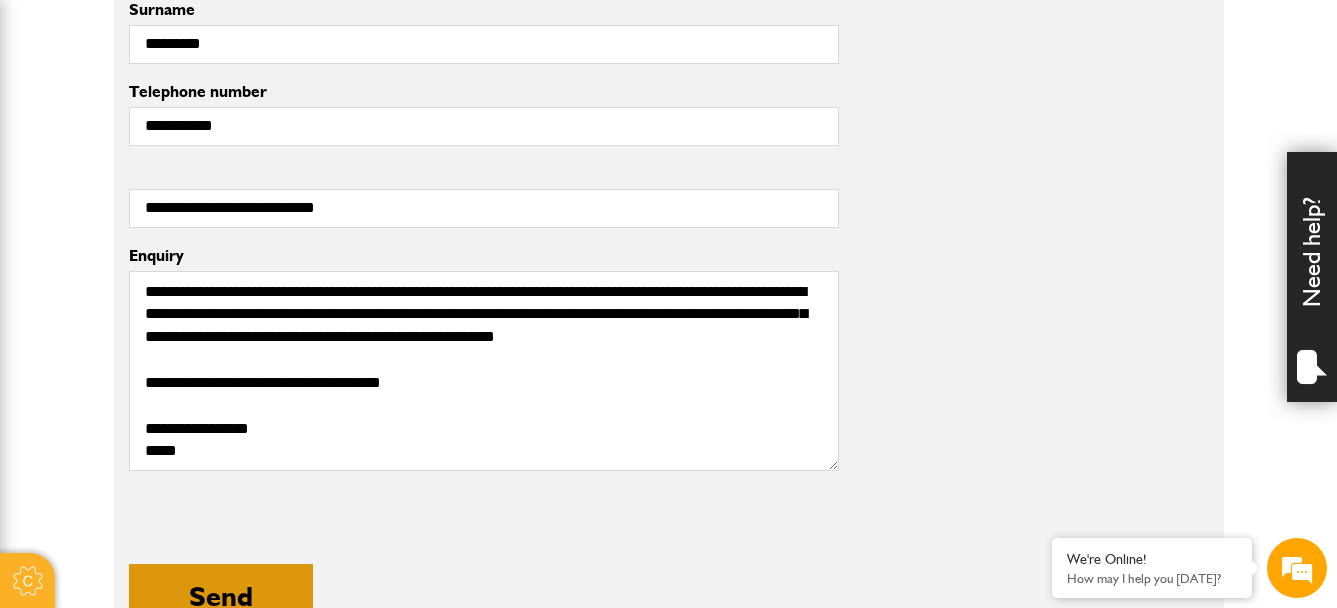 click on "Send" at bounding box center (221, 596) 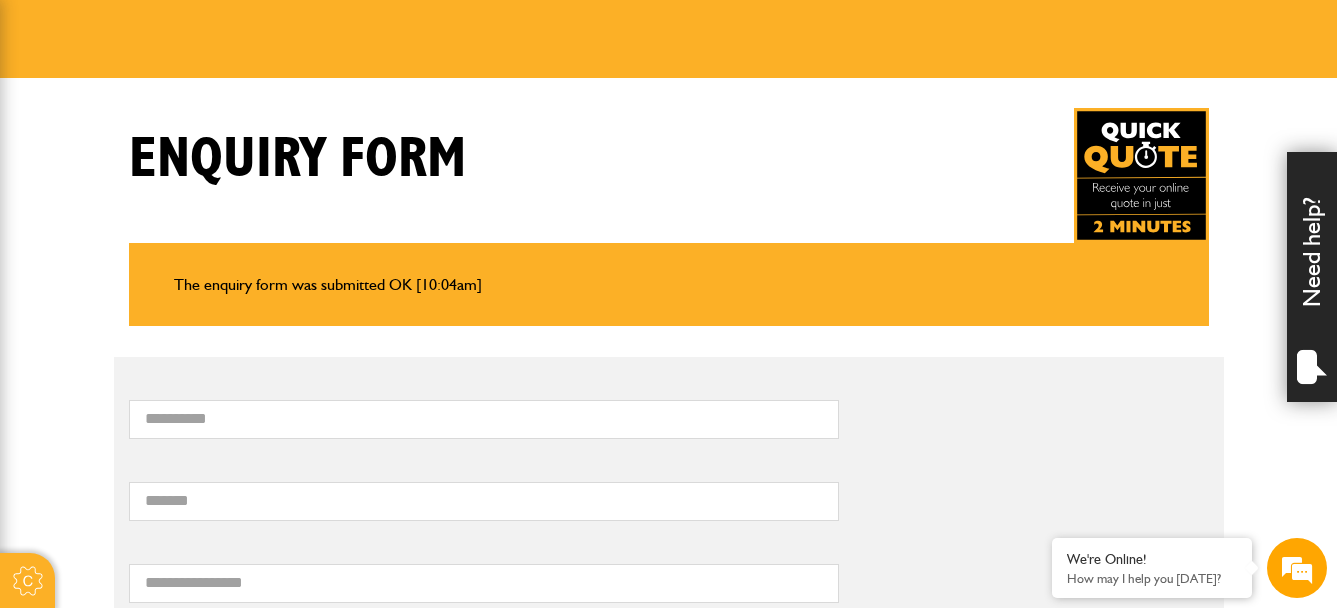 scroll, scrollTop: 400, scrollLeft: 0, axis: vertical 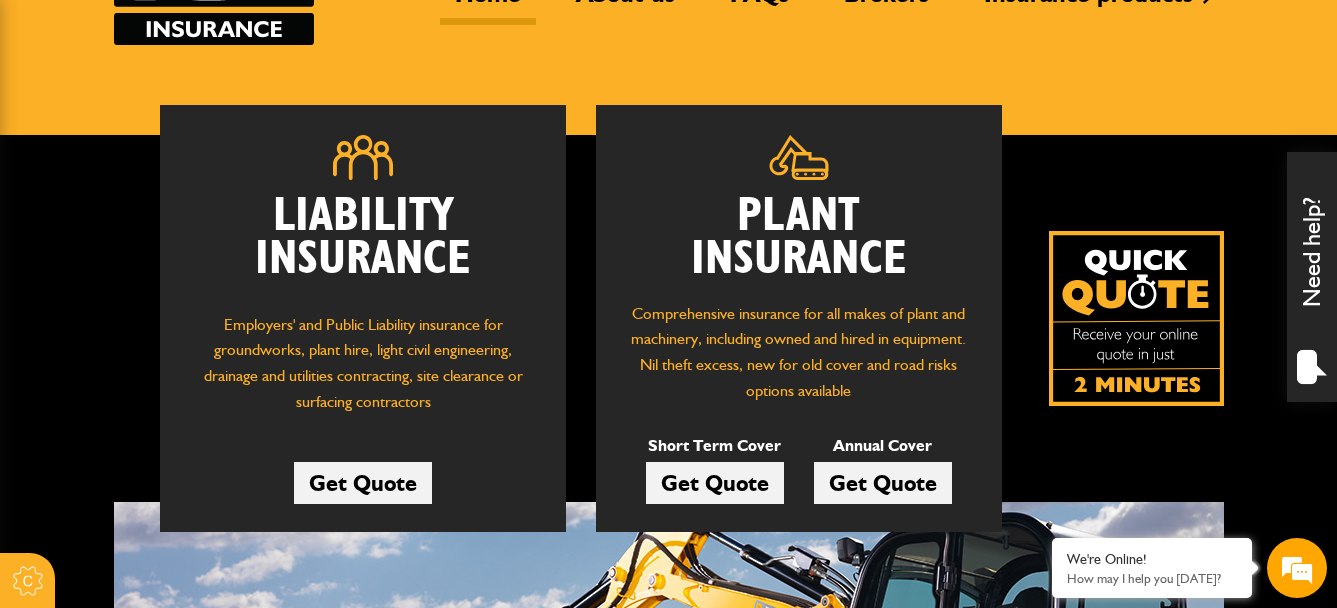 click on "Get Quote" at bounding box center (715, 483) 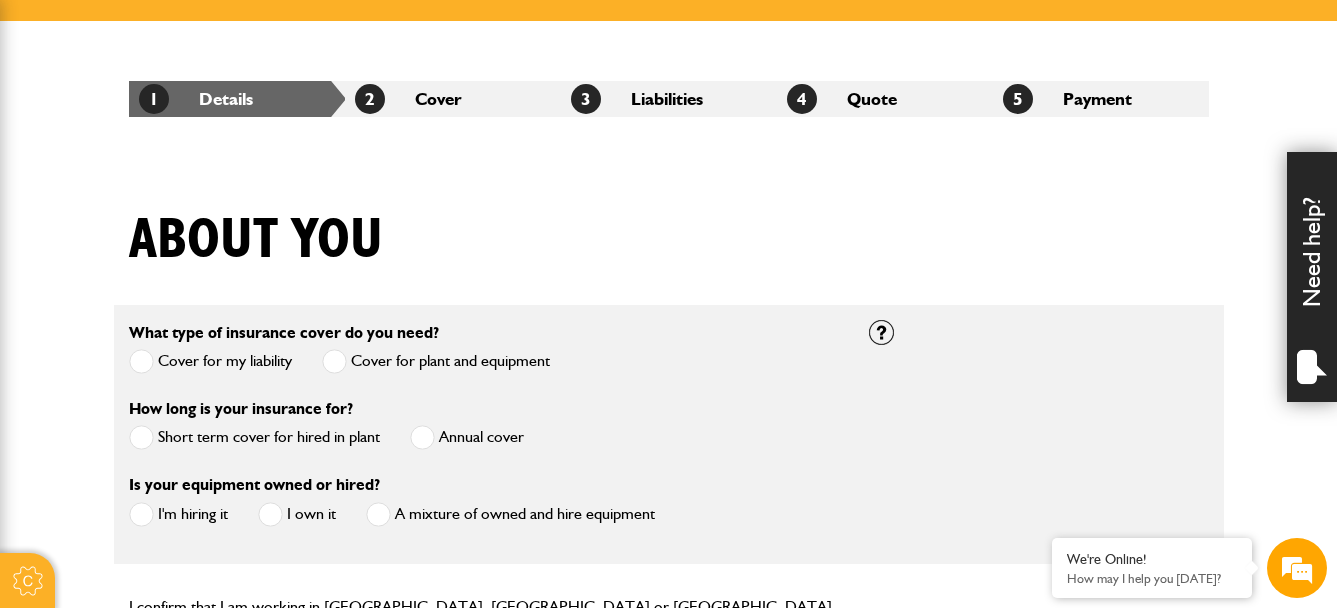 scroll, scrollTop: 400, scrollLeft: 0, axis: vertical 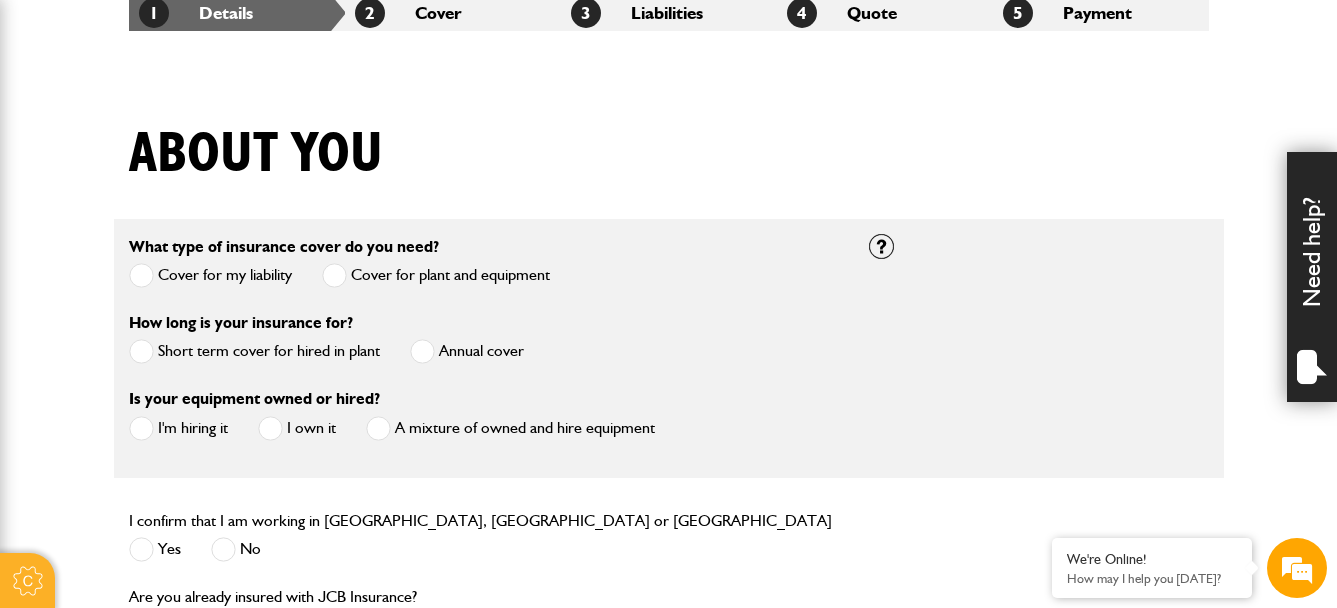 click on "Short term cover for hired in plant" at bounding box center (254, 351) 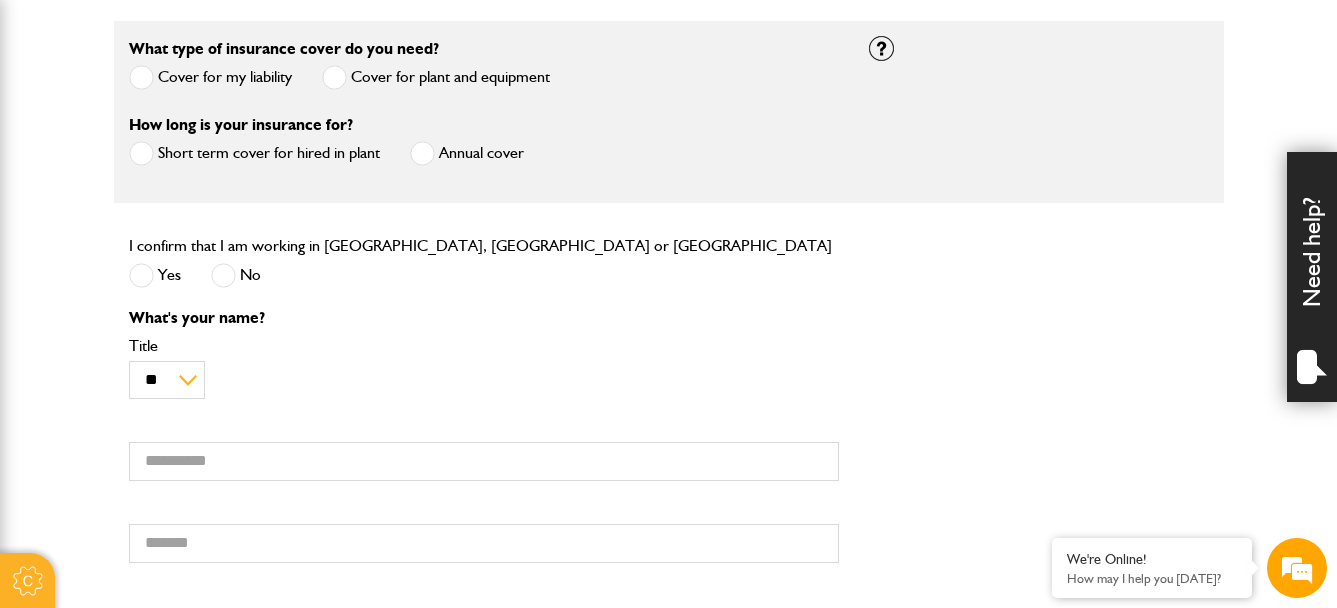 scroll, scrollTop: 600, scrollLeft: 0, axis: vertical 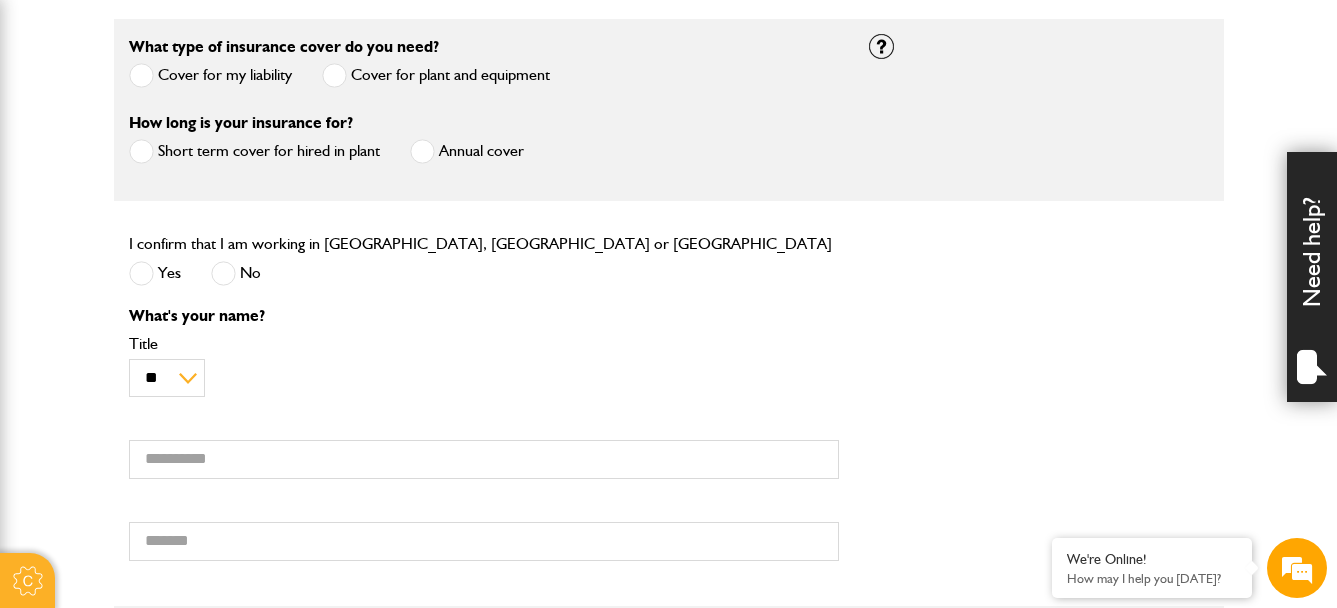 click on "Yes" at bounding box center (155, 275) 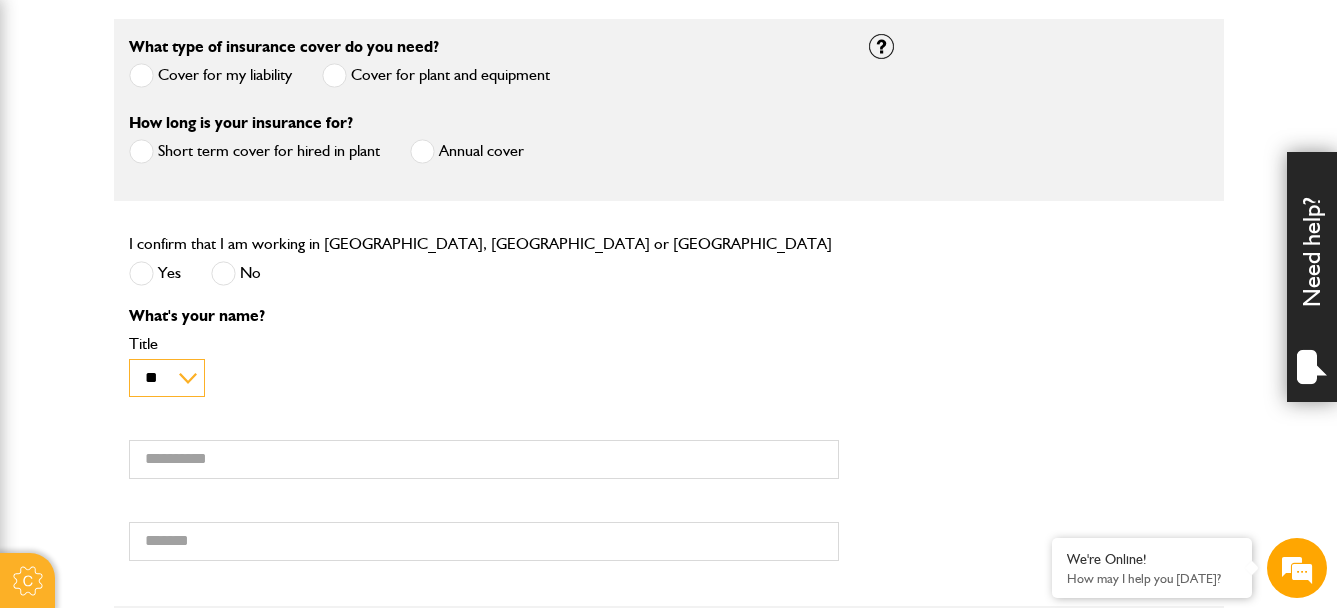 drag, startPoint x: 172, startPoint y: 365, endPoint x: 176, endPoint y: 381, distance: 16.492422 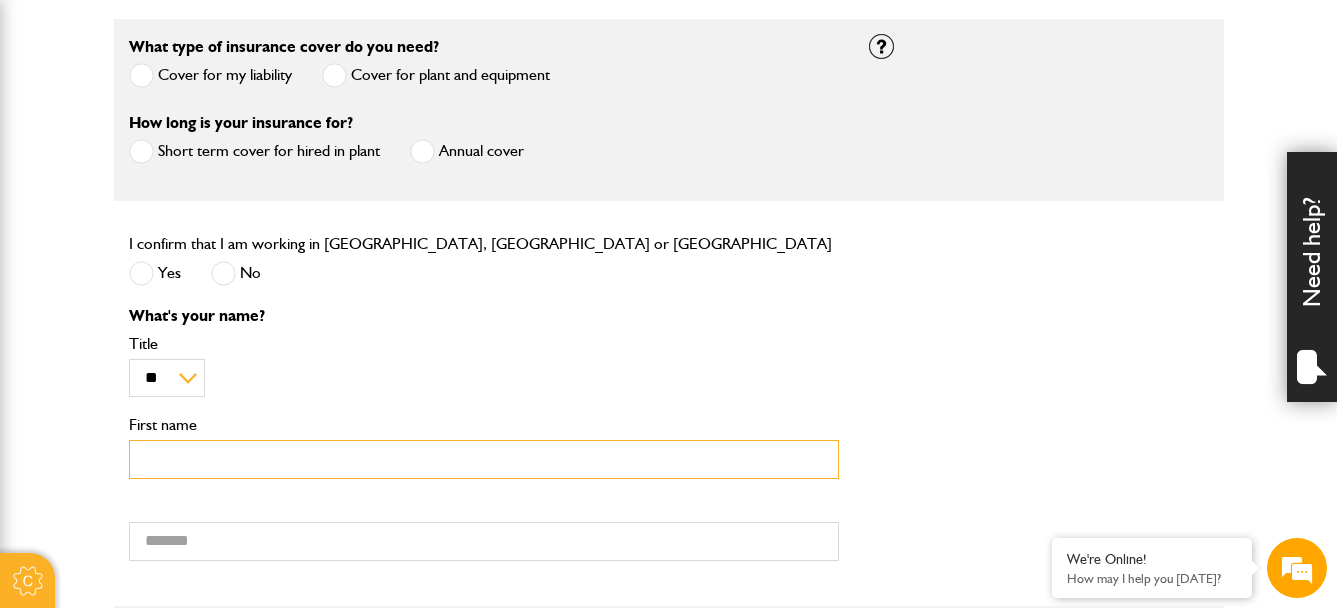 click on "First name" at bounding box center [484, 459] 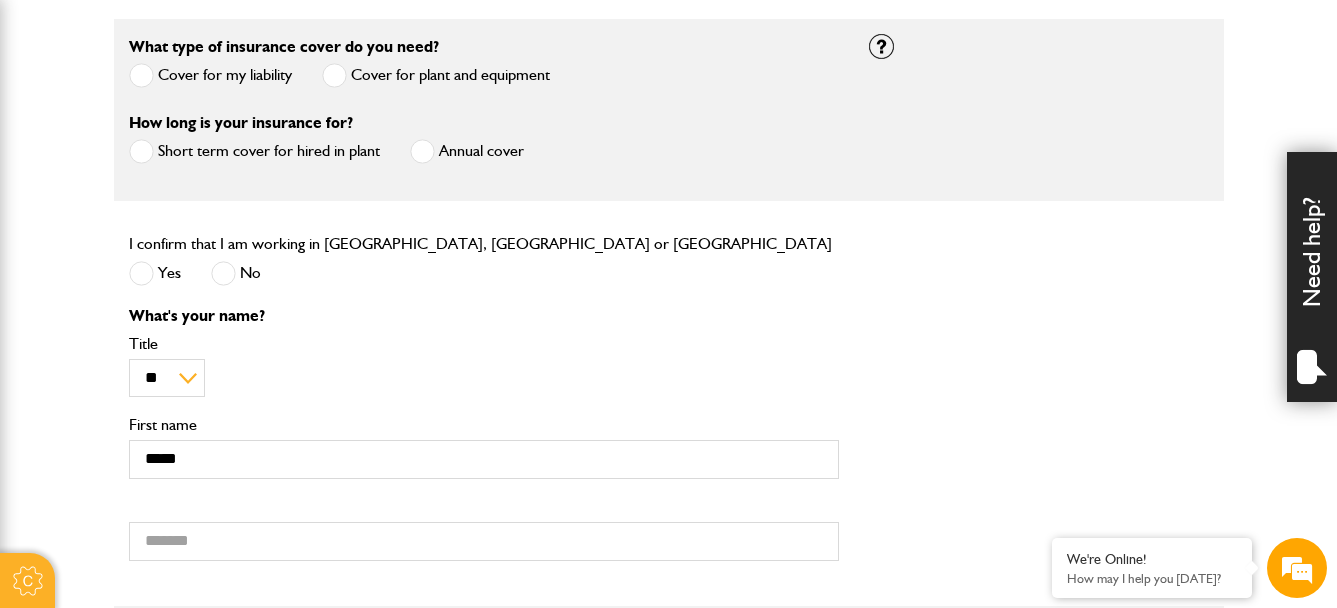 type on "*********" 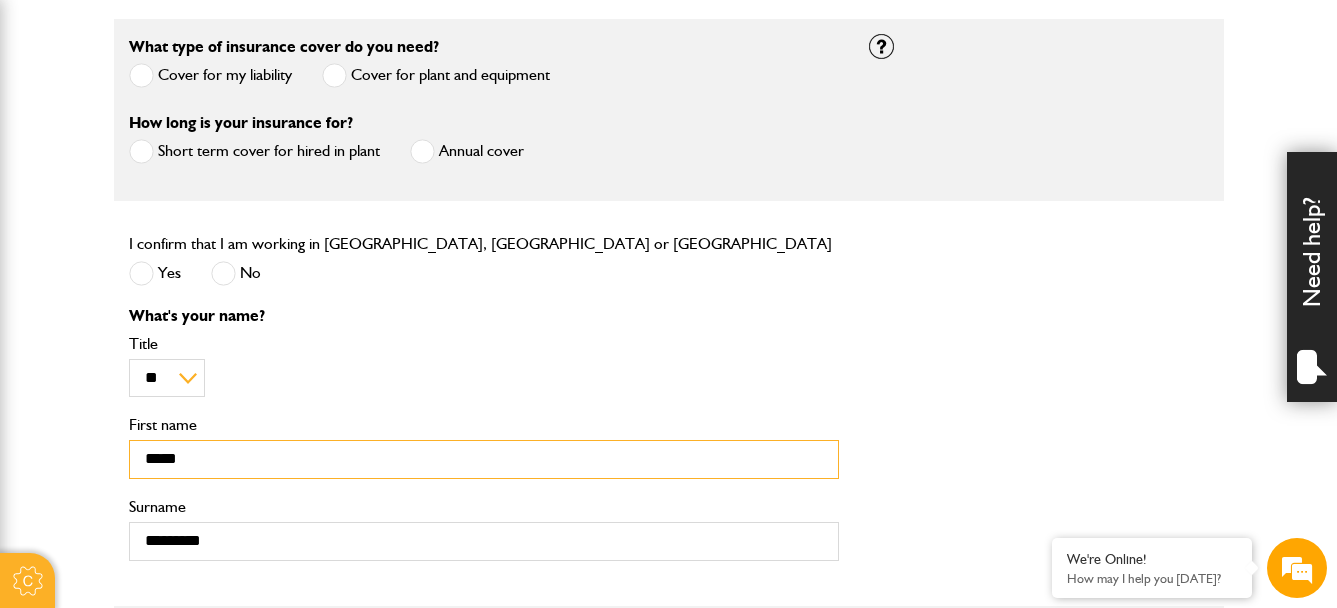 scroll, scrollTop: 0, scrollLeft: 0, axis: both 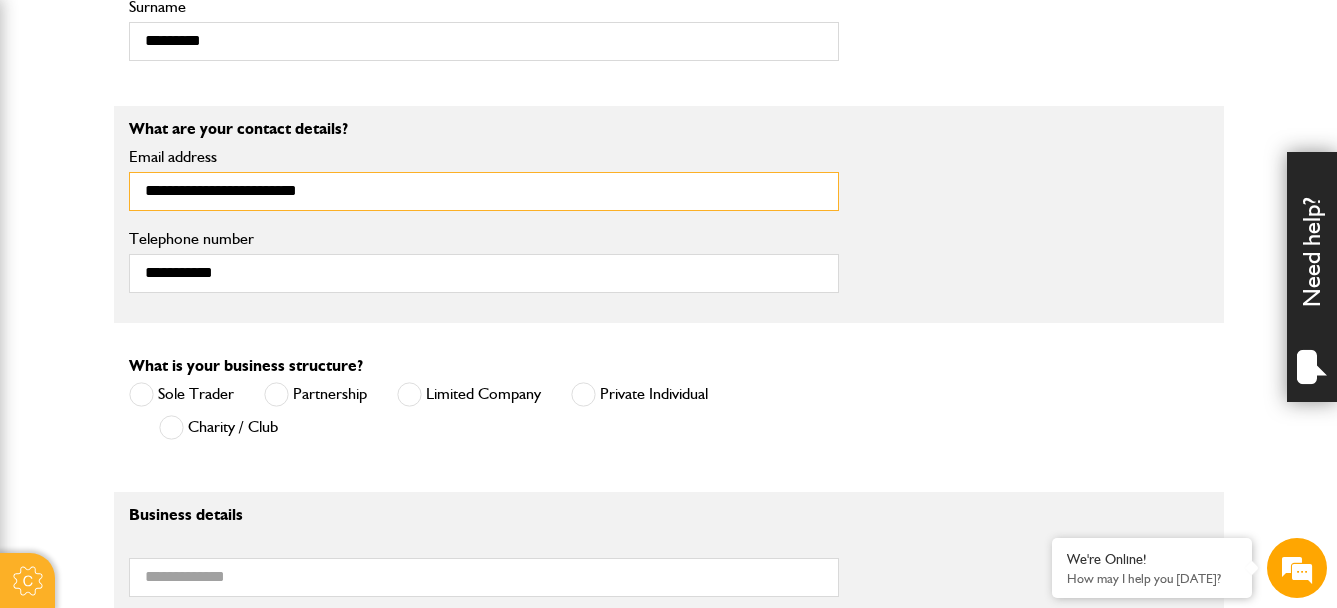 drag, startPoint x: 350, startPoint y: 201, endPoint x: 159, endPoint y: 222, distance: 192.15099 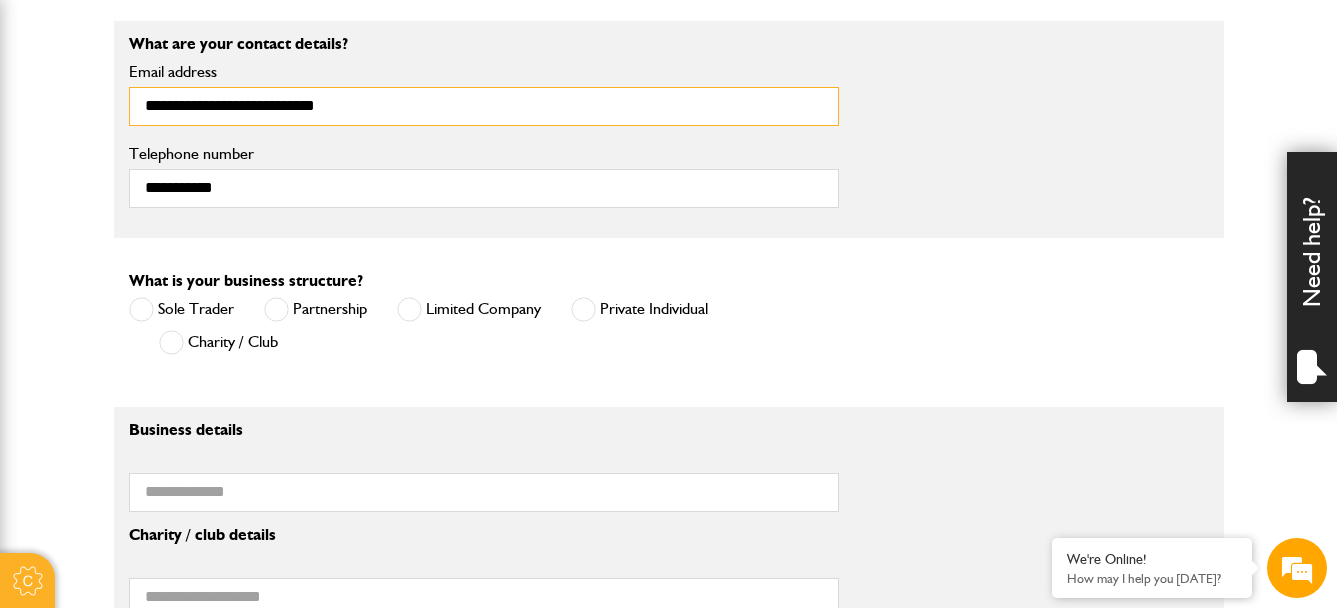 scroll, scrollTop: 1300, scrollLeft: 0, axis: vertical 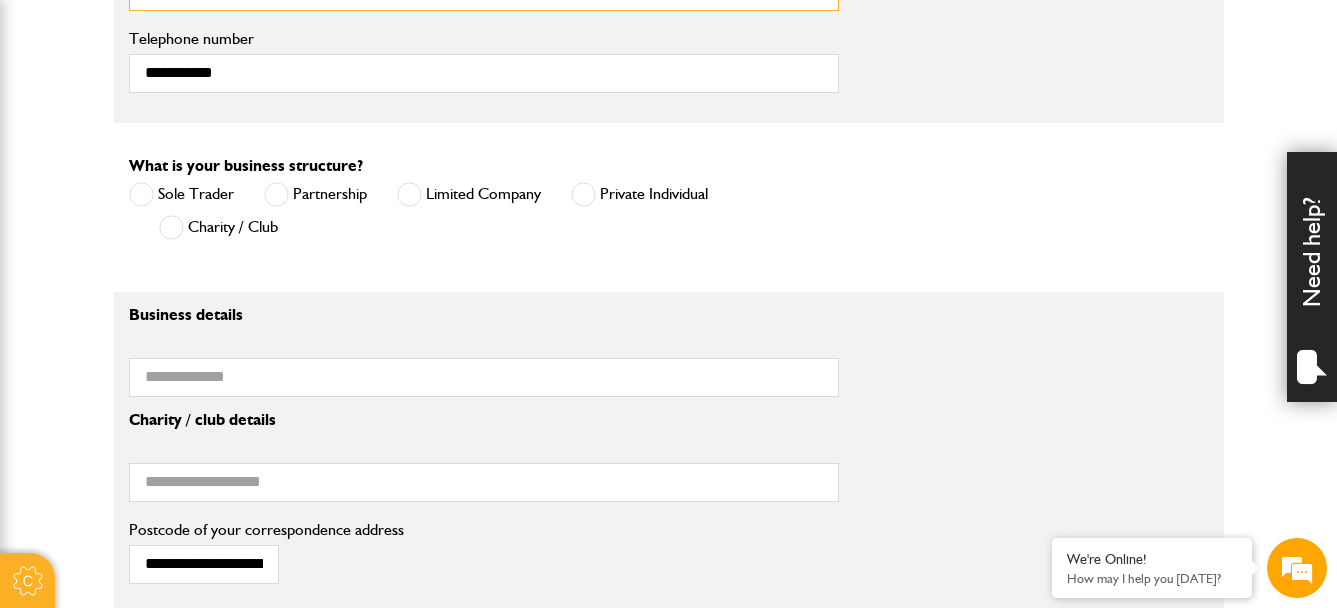 type on "**********" 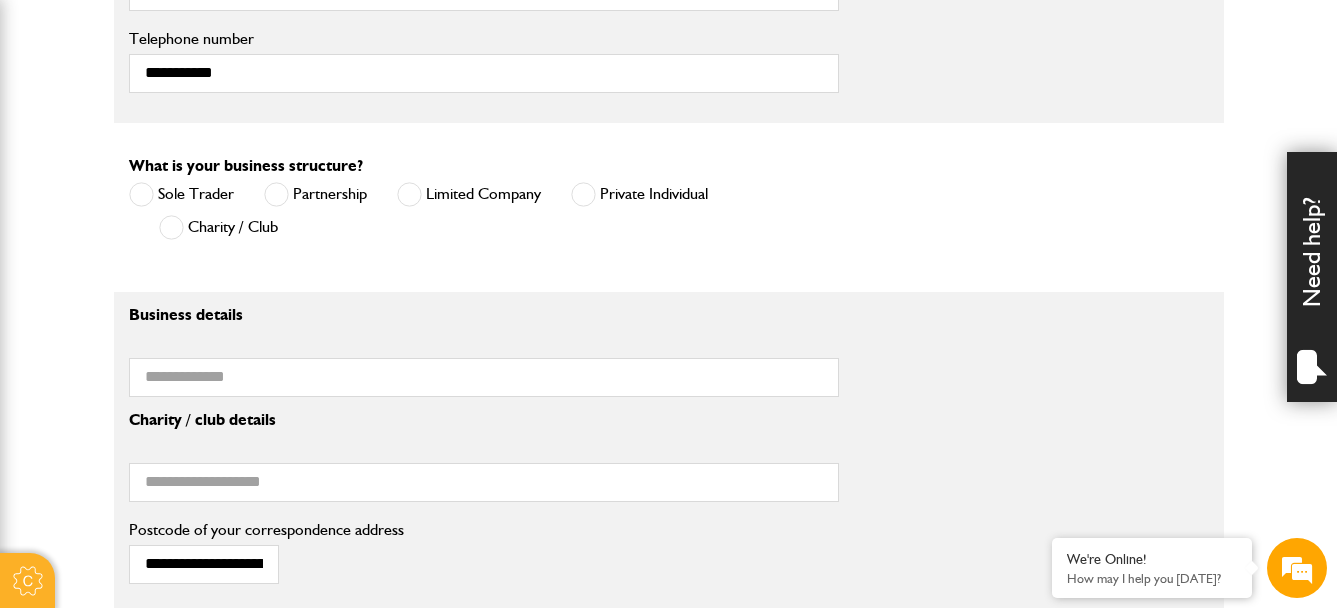 click on "Charity / Club" at bounding box center (218, 227) 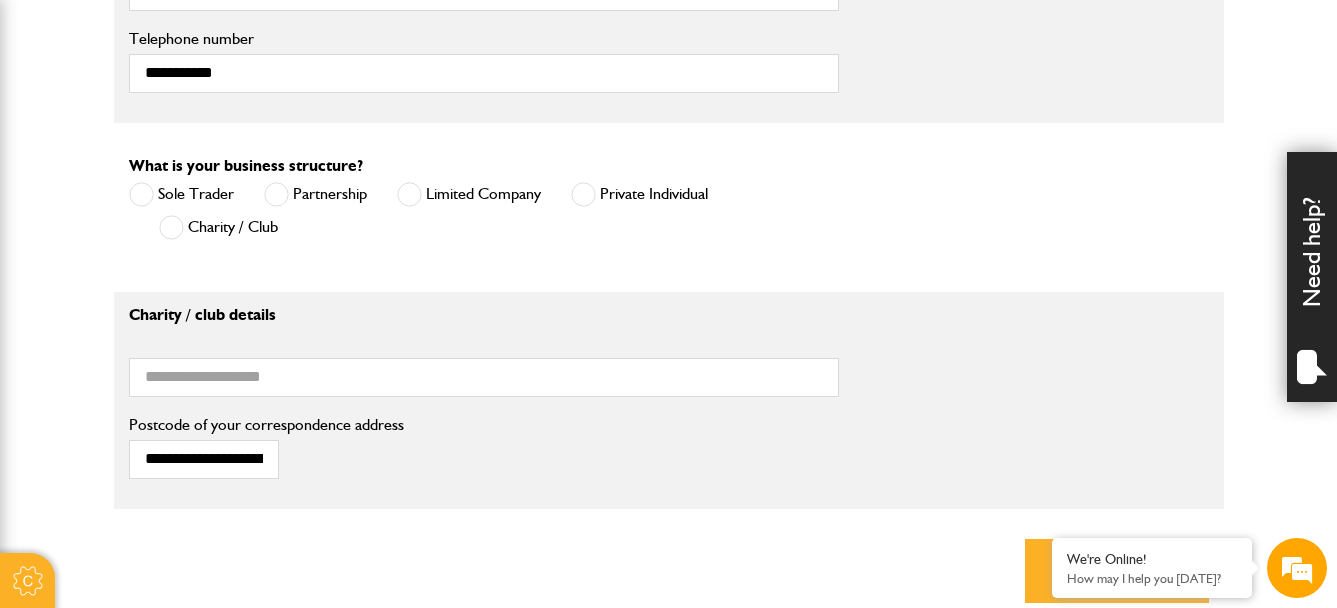 scroll, scrollTop: 1400, scrollLeft: 0, axis: vertical 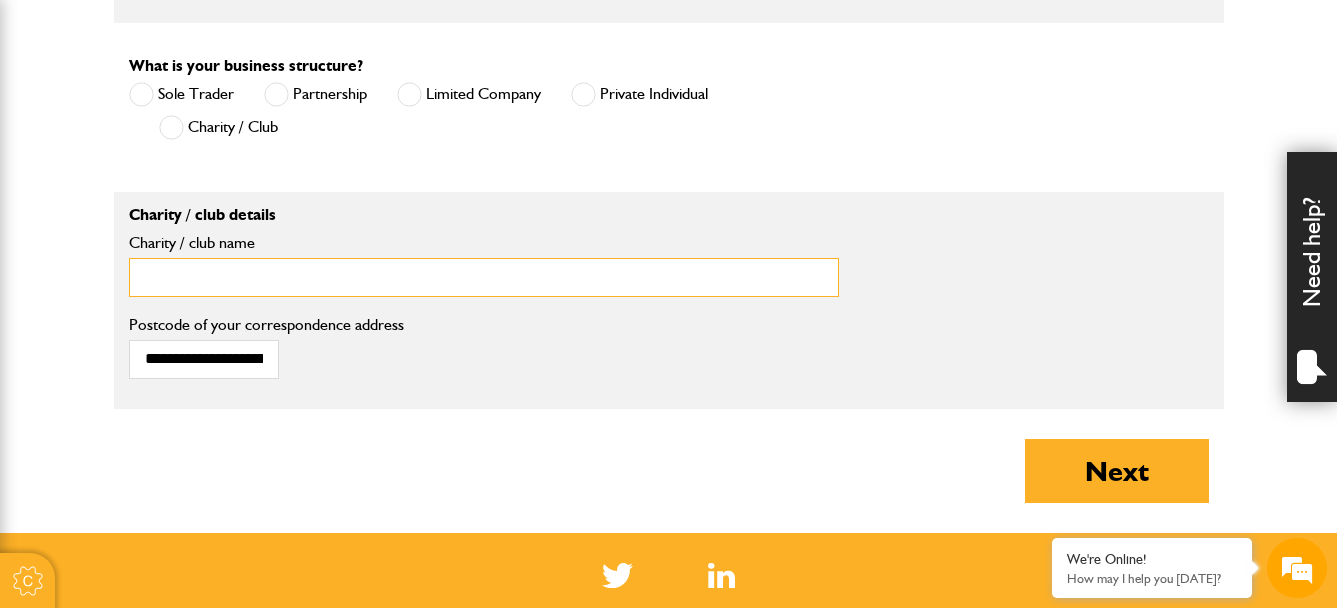click on "Charity / club name" at bounding box center (484, 277) 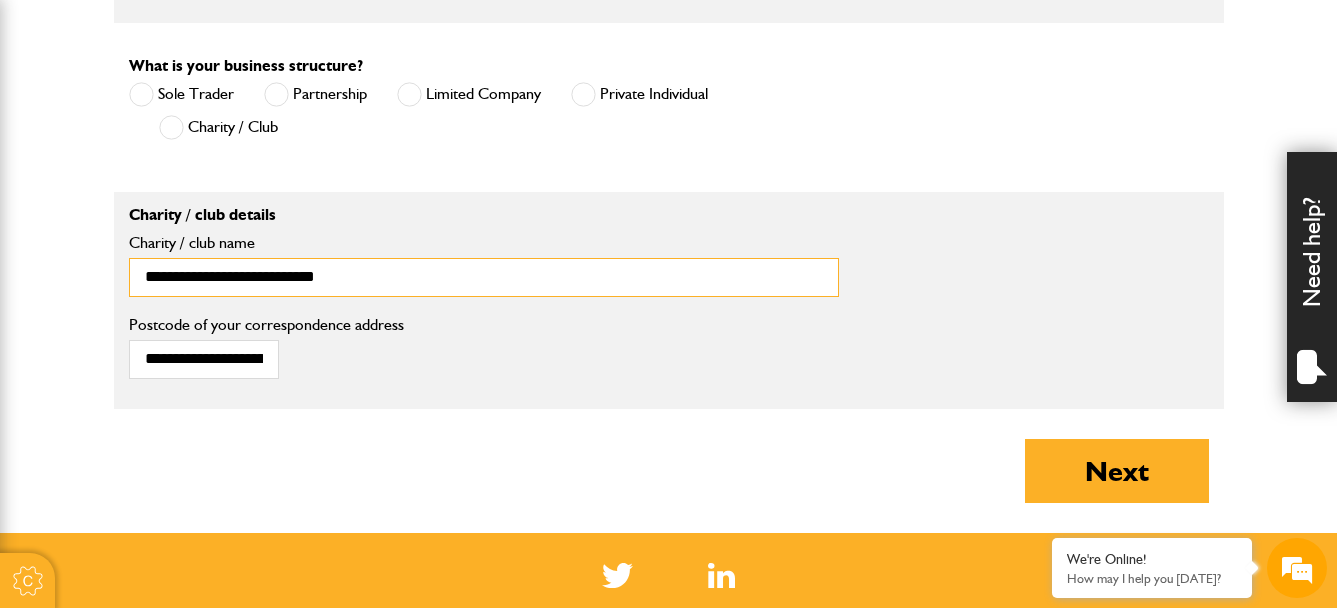 type on "**********" 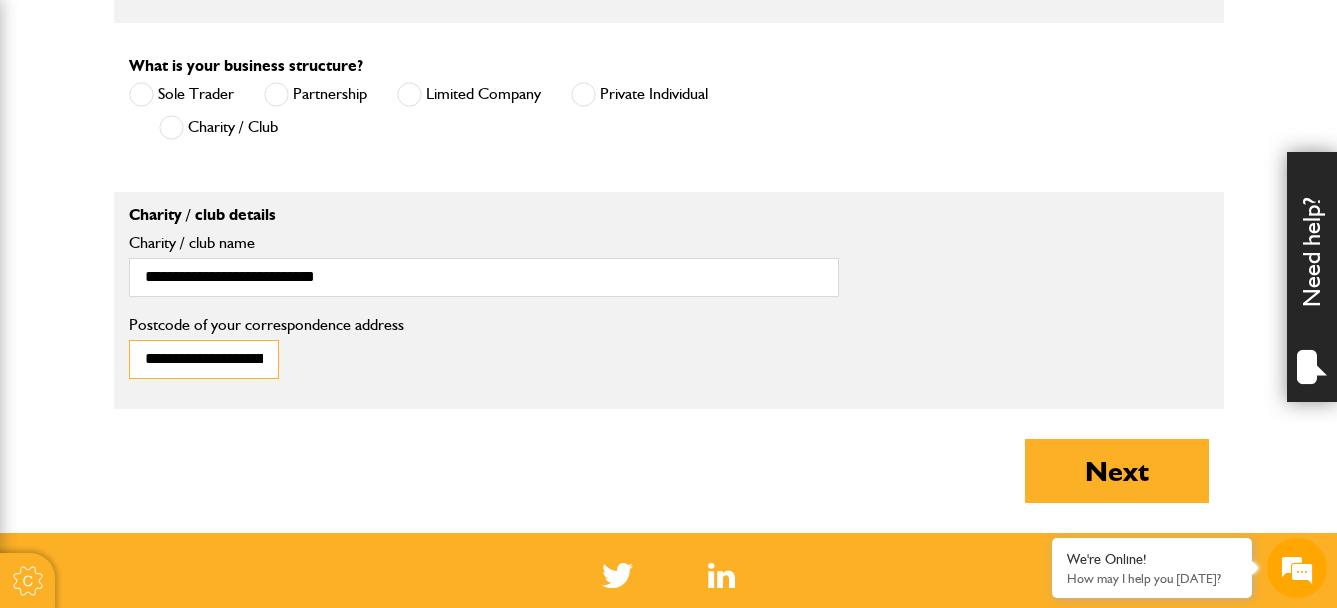 click on "**********" at bounding box center [204, 359] 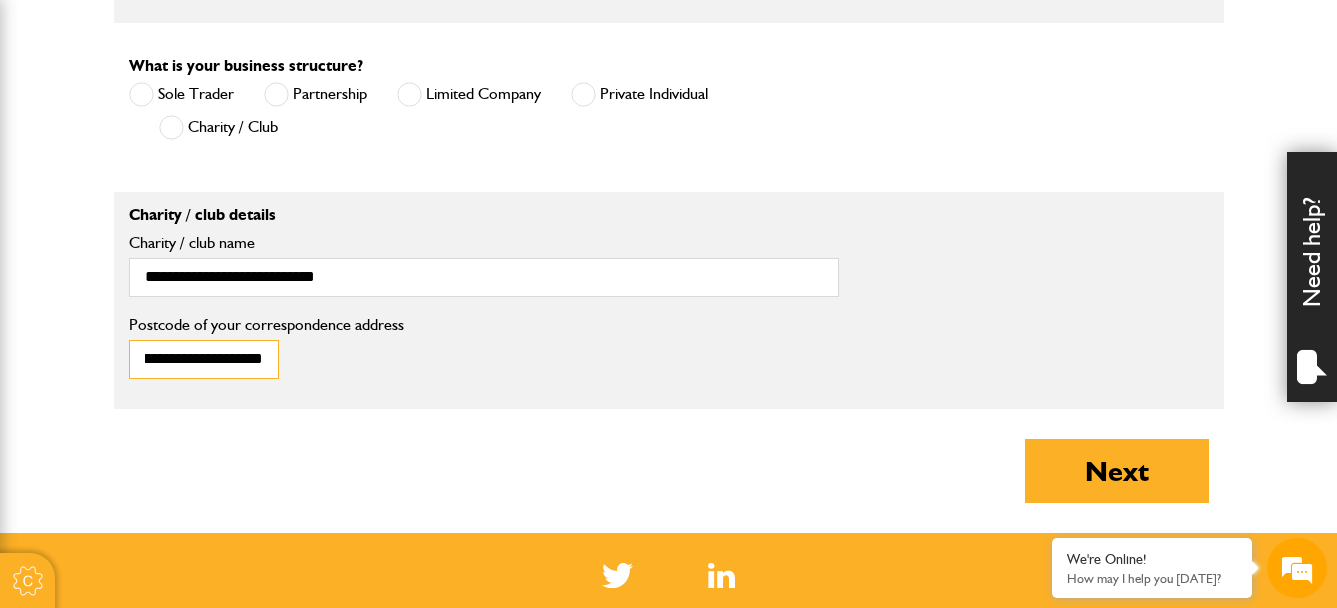 scroll, scrollTop: 0, scrollLeft: 124, axis: horizontal 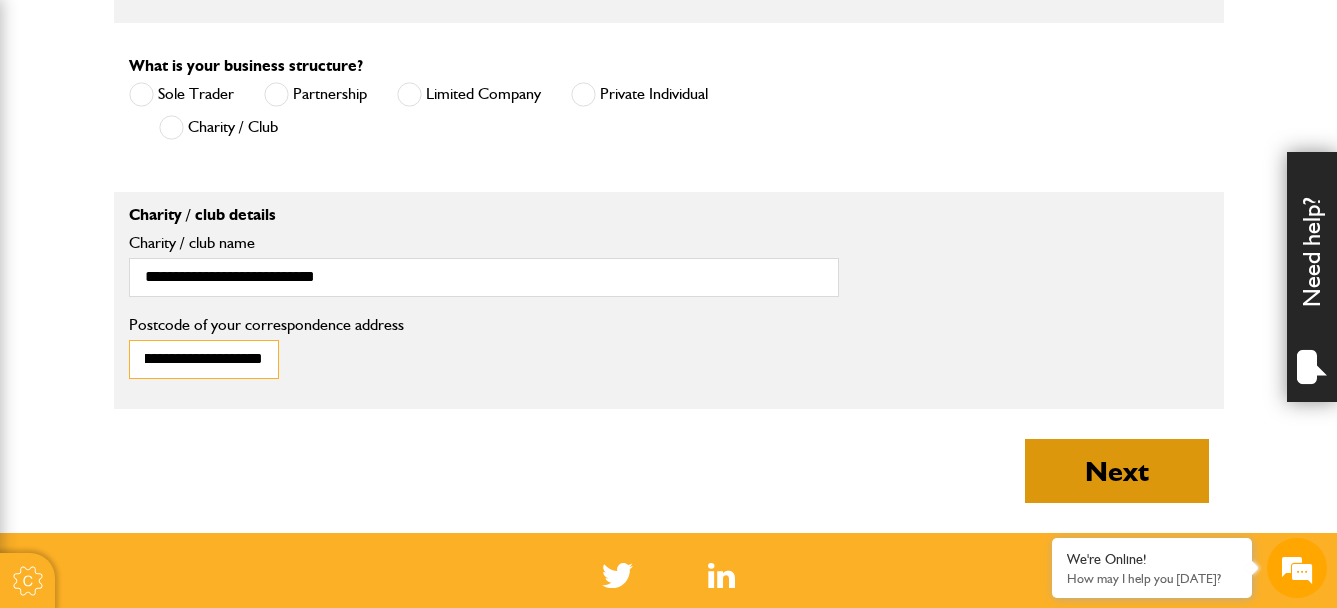 type on "**********" 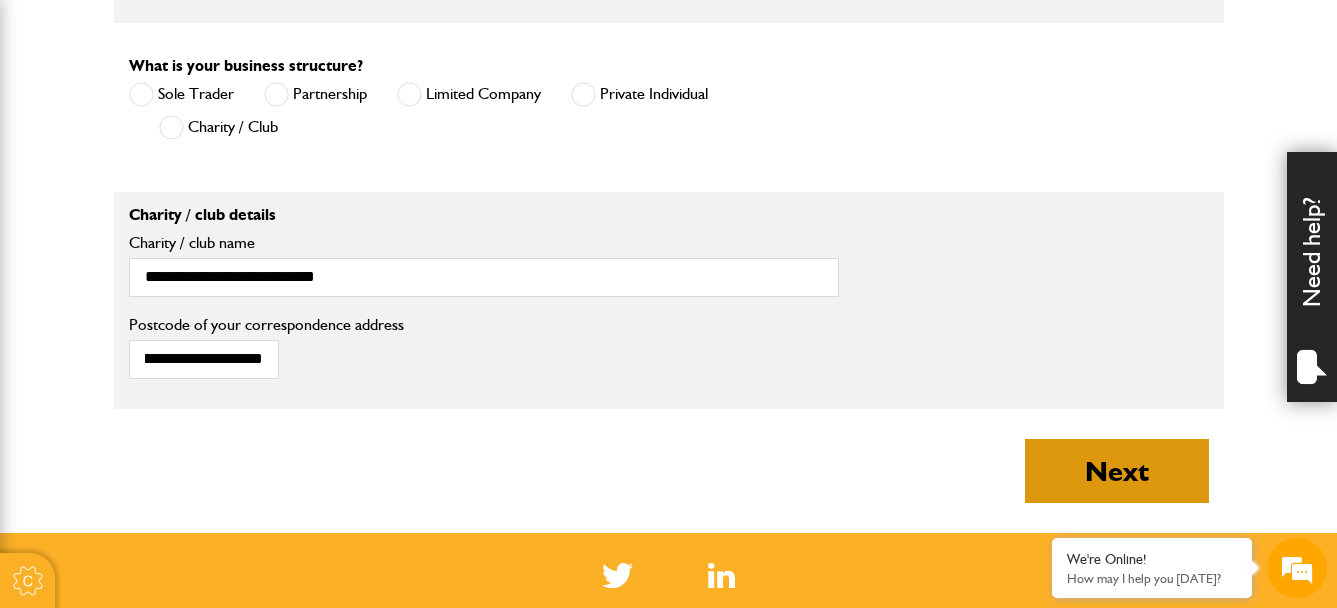 click on "Next" at bounding box center (1117, 471) 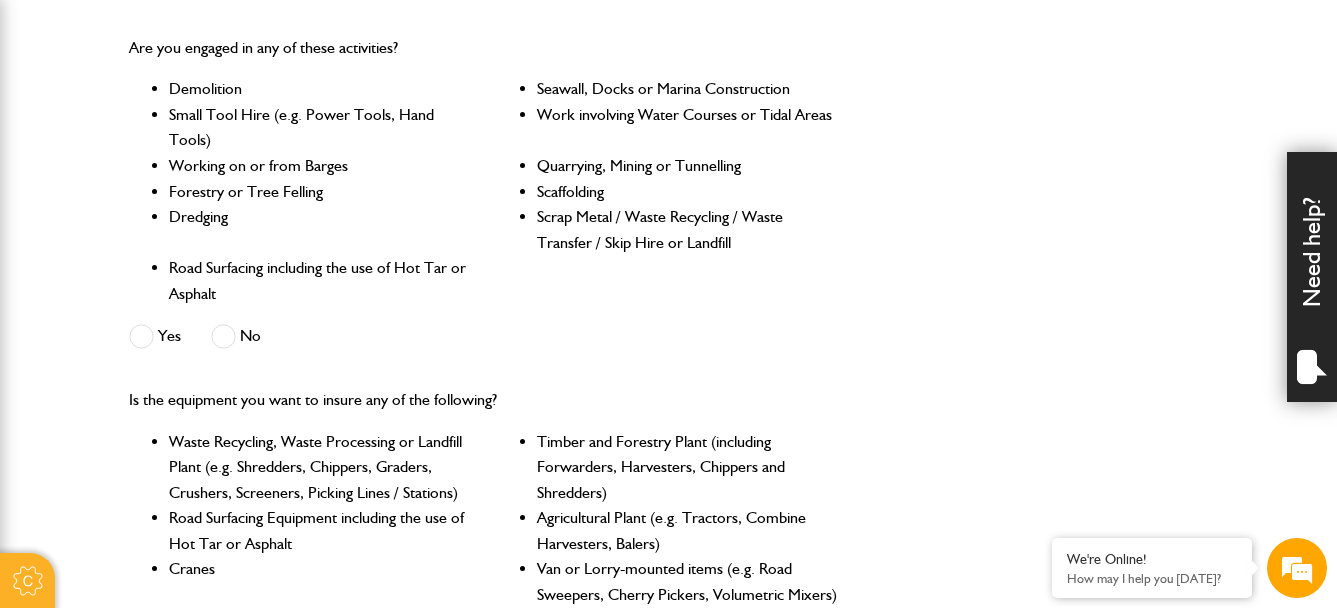 click at bounding box center [141, 336] 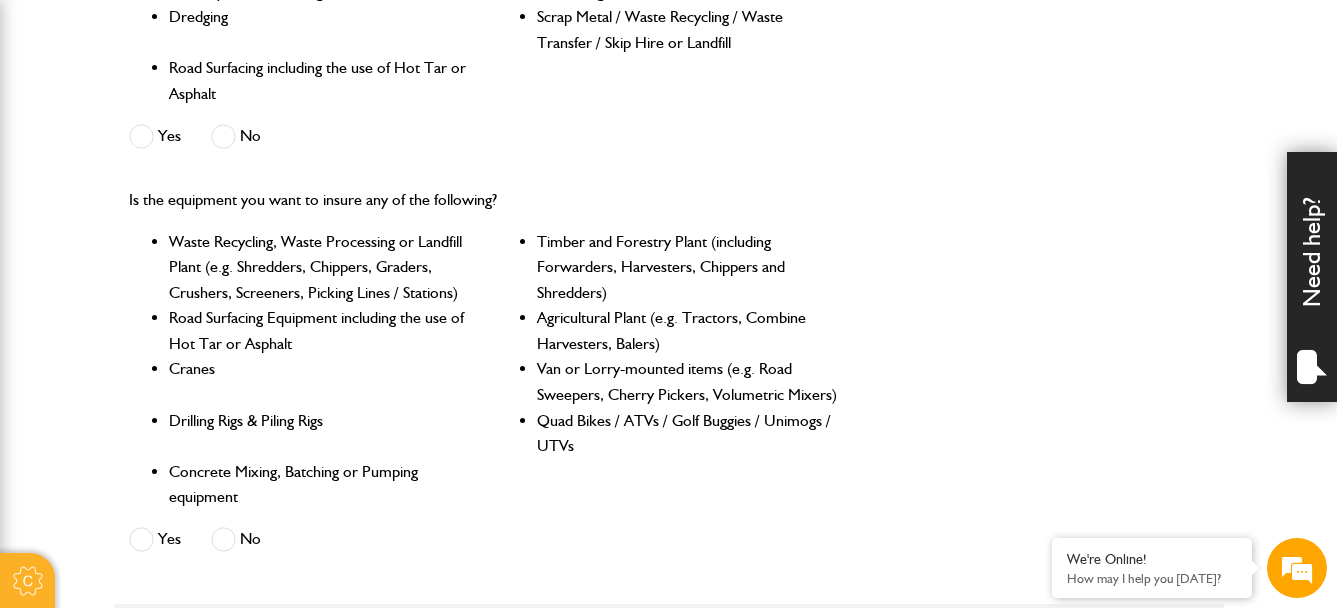 scroll, scrollTop: 900, scrollLeft: 0, axis: vertical 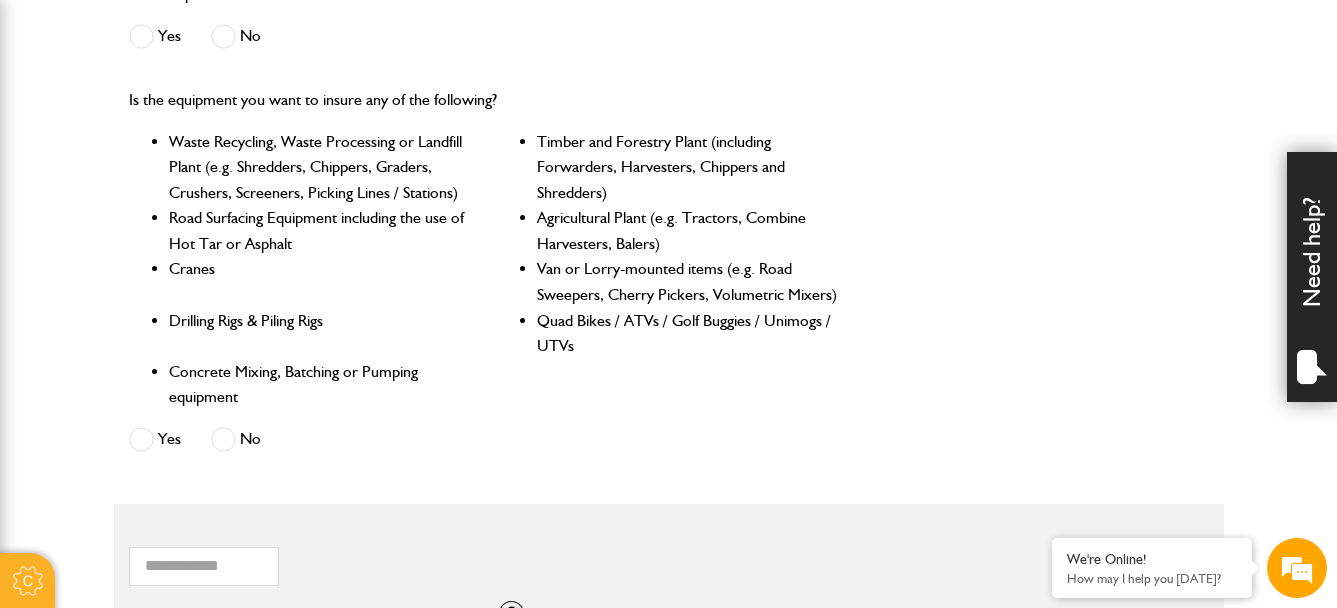 click at bounding box center [223, 439] 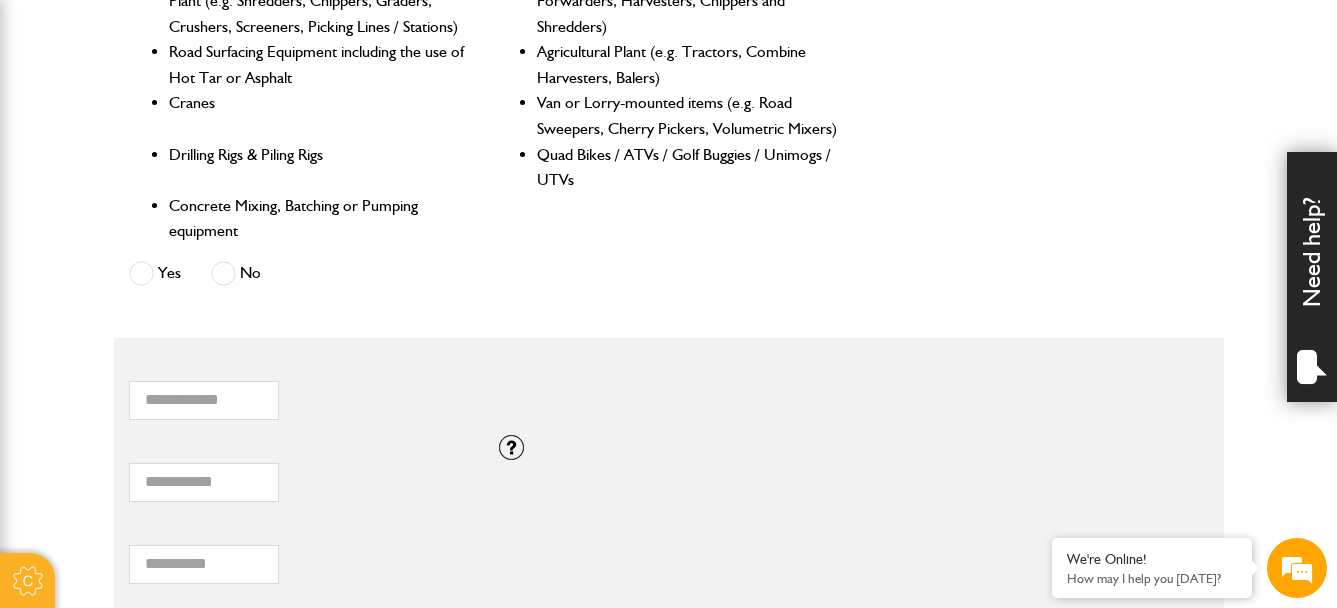 scroll, scrollTop: 1200, scrollLeft: 0, axis: vertical 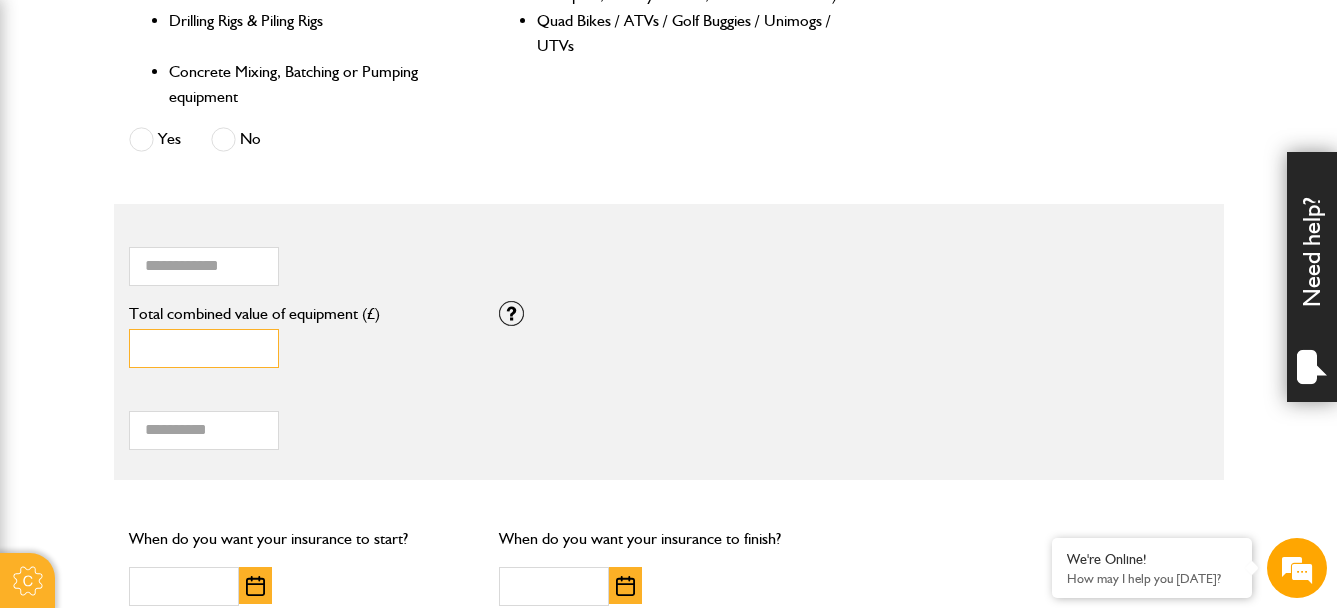 click on "*" at bounding box center (204, 348) 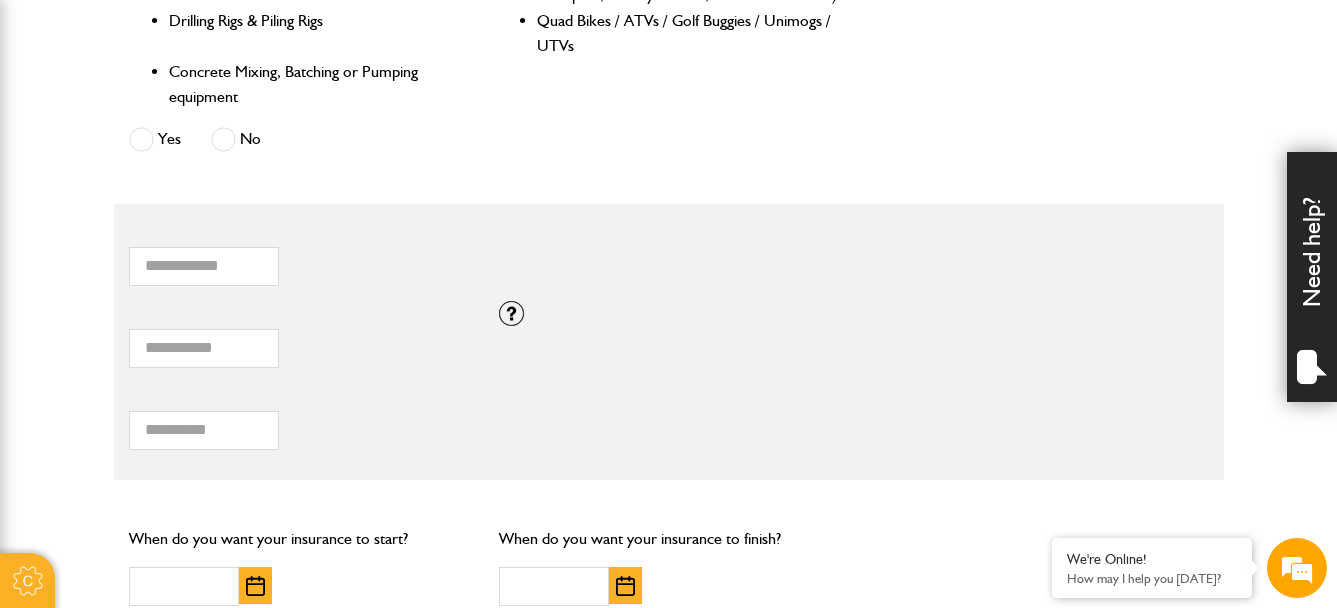click on "Total hiring fees
Please enter a minimum value of 25 for total hiring fees." at bounding box center (299, 419) 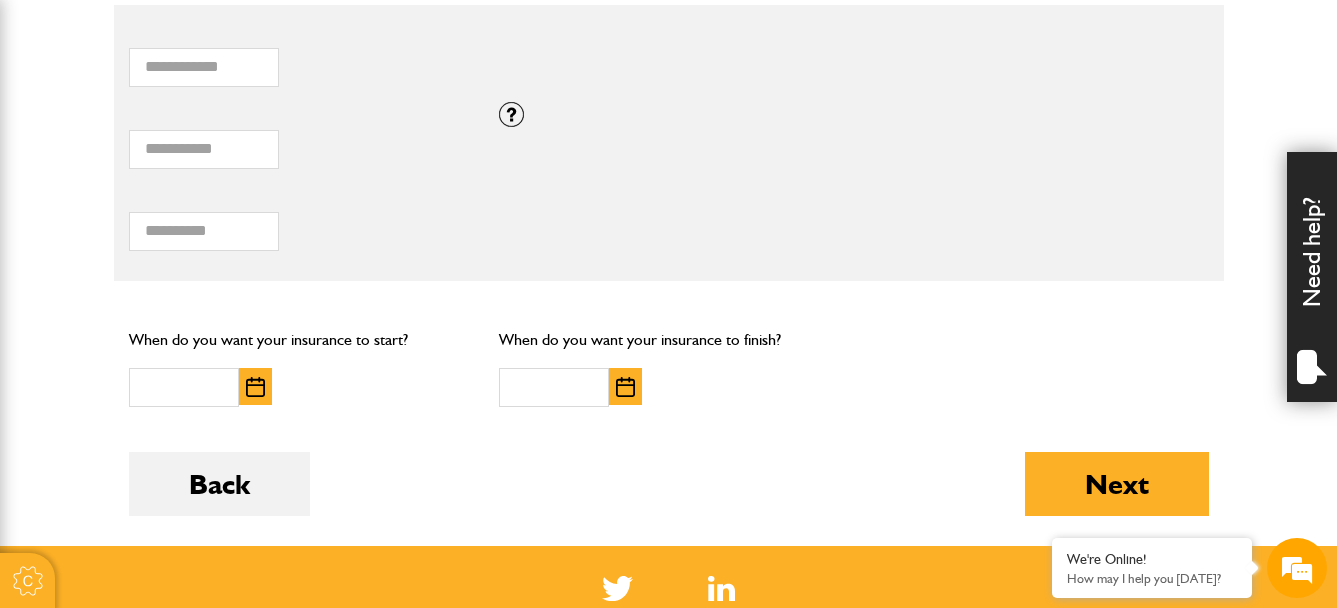 scroll, scrollTop: 1400, scrollLeft: 0, axis: vertical 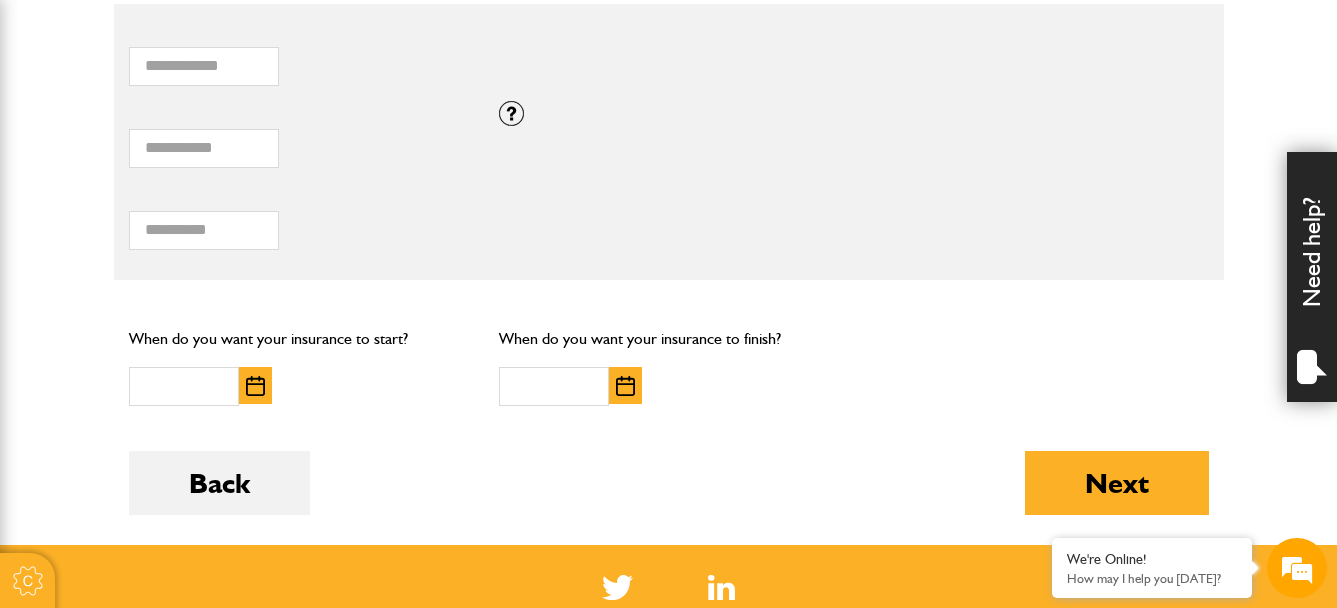 click at bounding box center (255, 386) 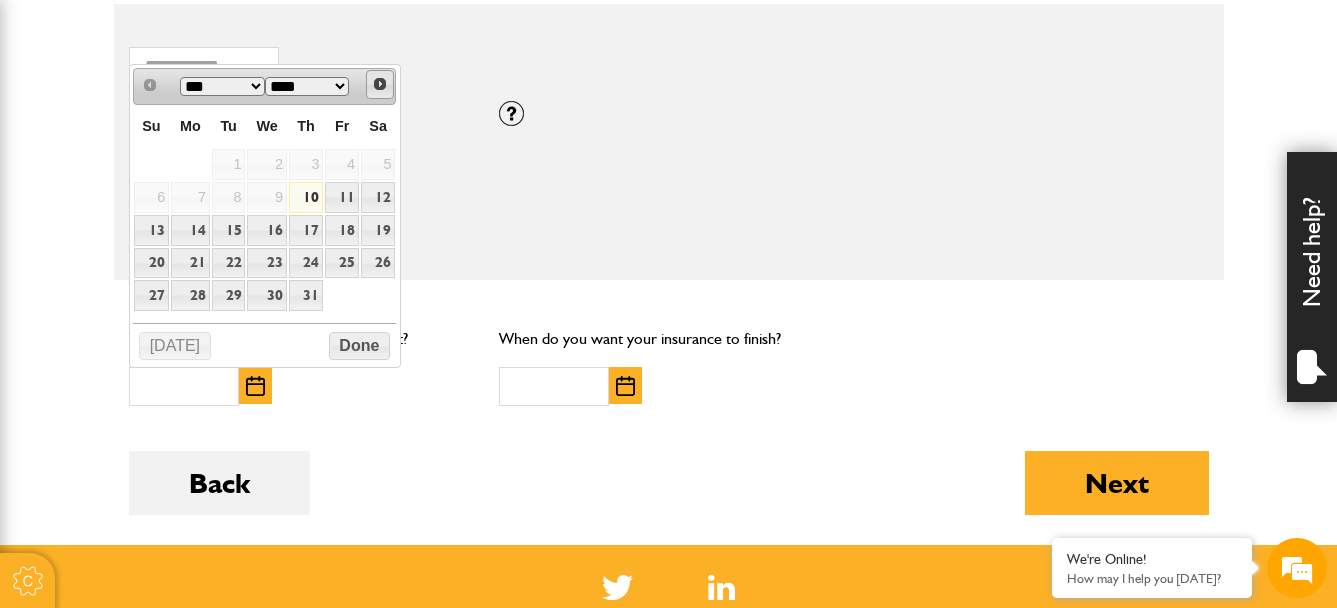 click on "Next" at bounding box center (380, 84) 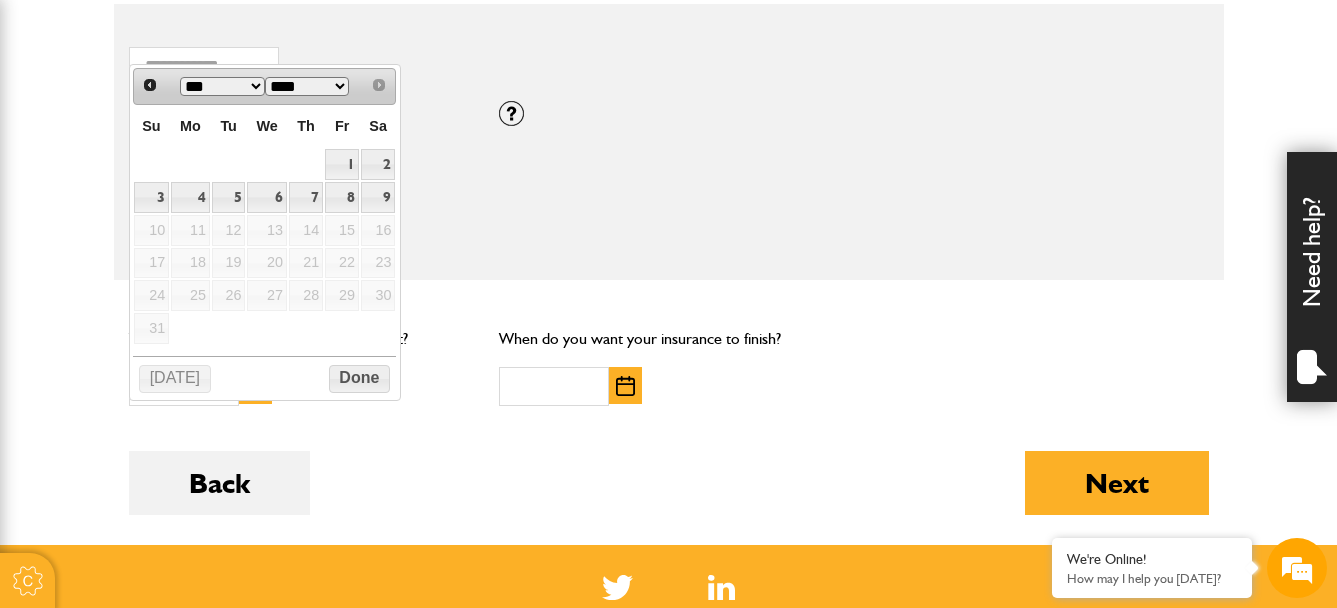 drag, startPoint x: 381, startPoint y: 94, endPoint x: 273, endPoint y: 207, distance: 156.3106 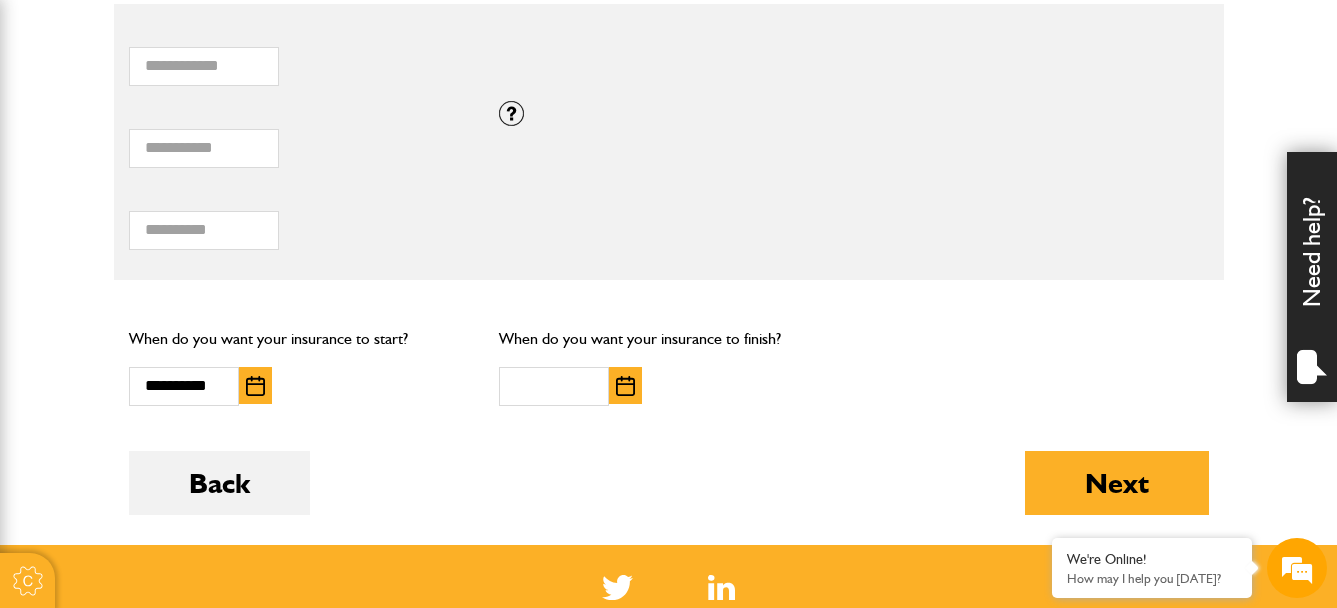 click at bounding box center [255, 386] 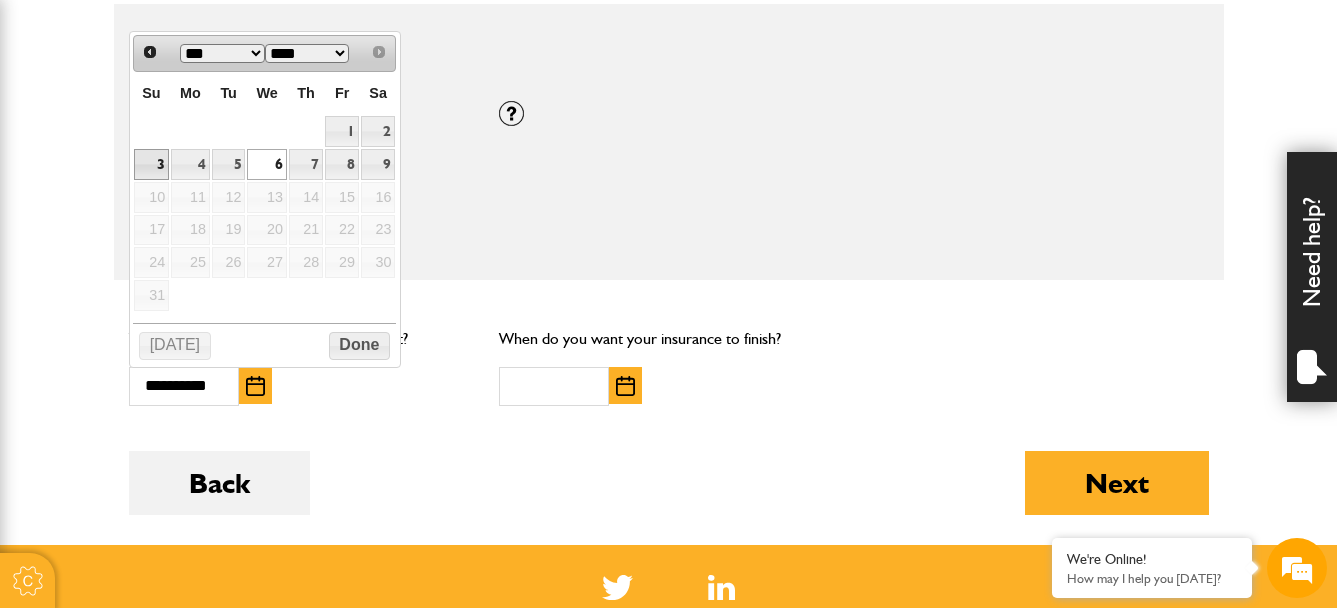 click on "3" at bounding box center (151, 164) 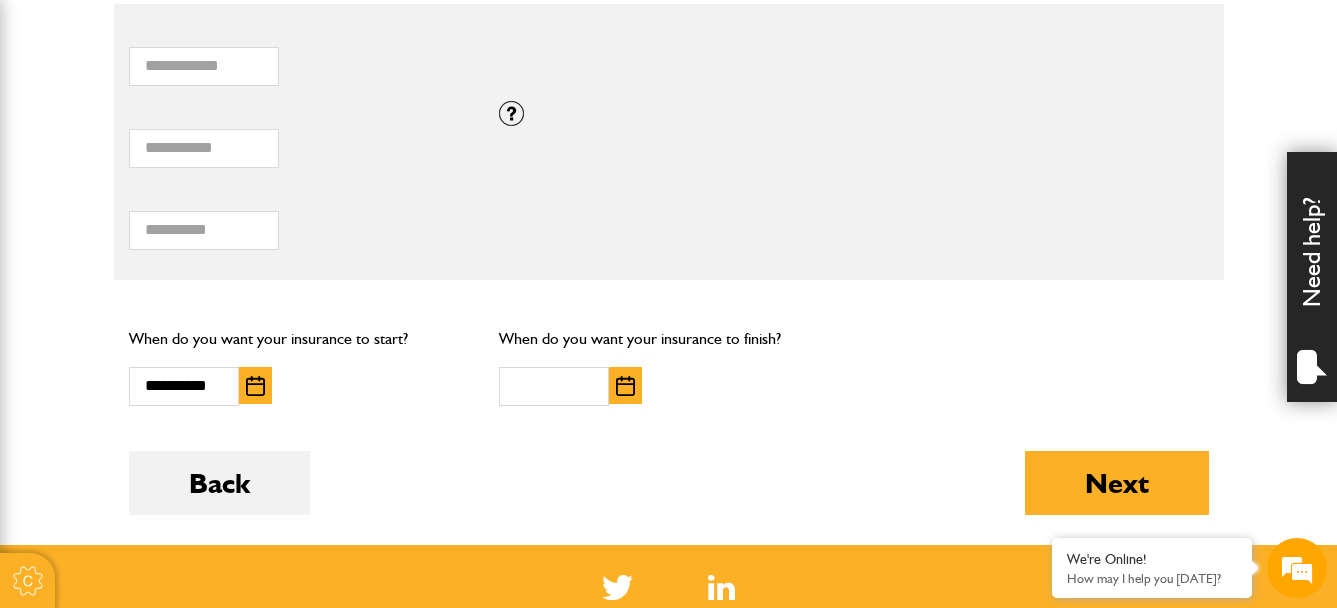 click at bounding box center (625, 386) 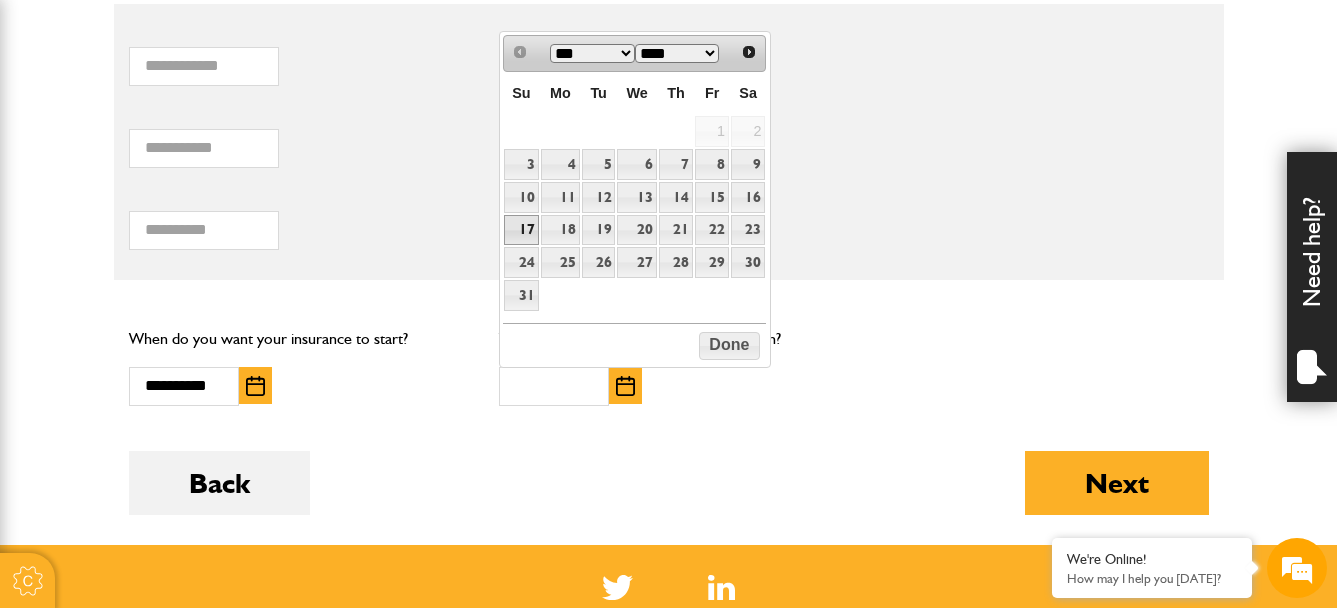 click on "17" at bounding box center (521, 230) 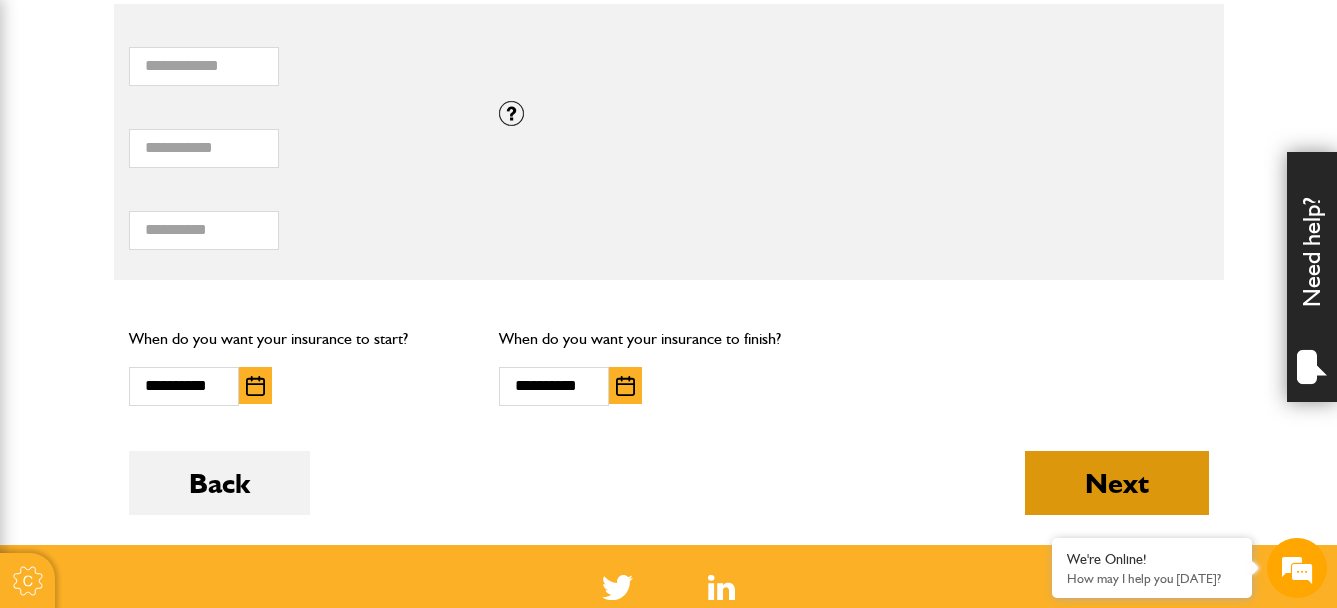 click on "Next" at bounding box center [1117, 483] 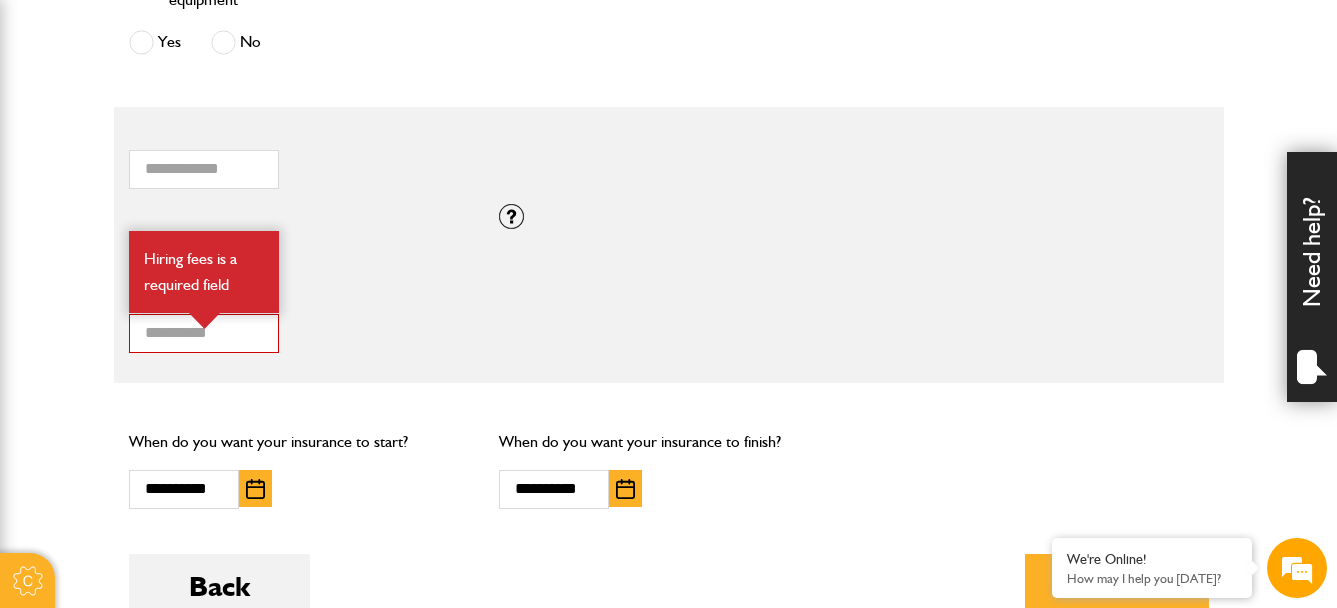 scroll, scrollTop: 1500, scrollLeft: 0, axis: vertical 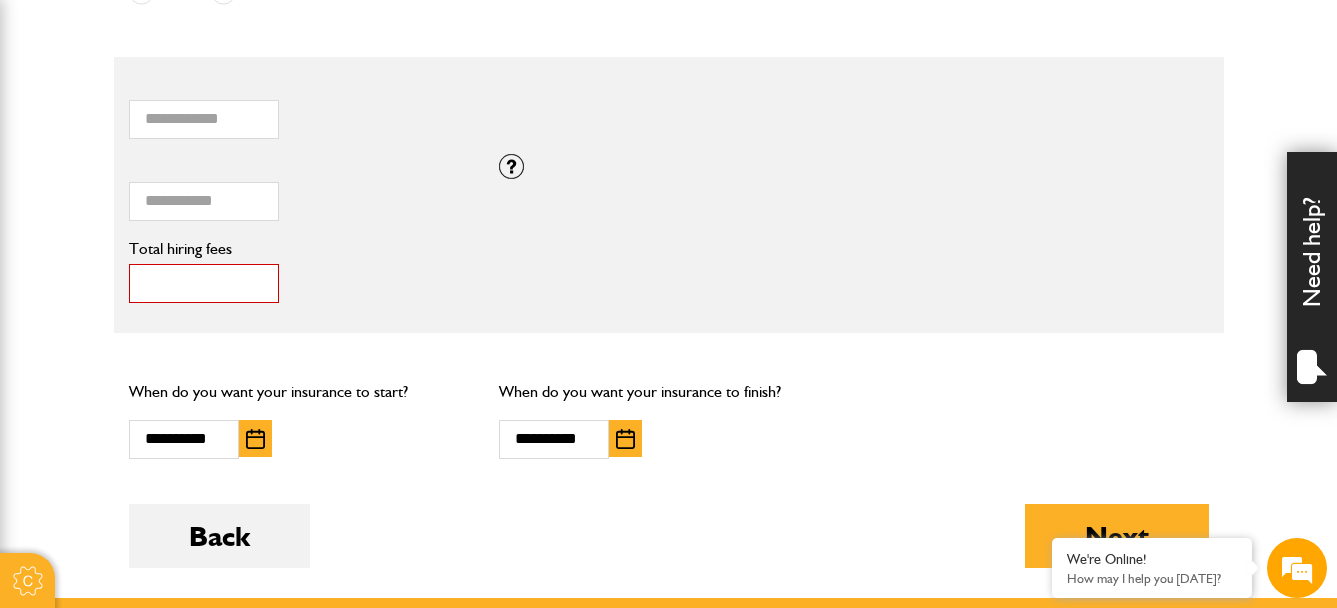 click on "*" at bounding box center [204, 283] 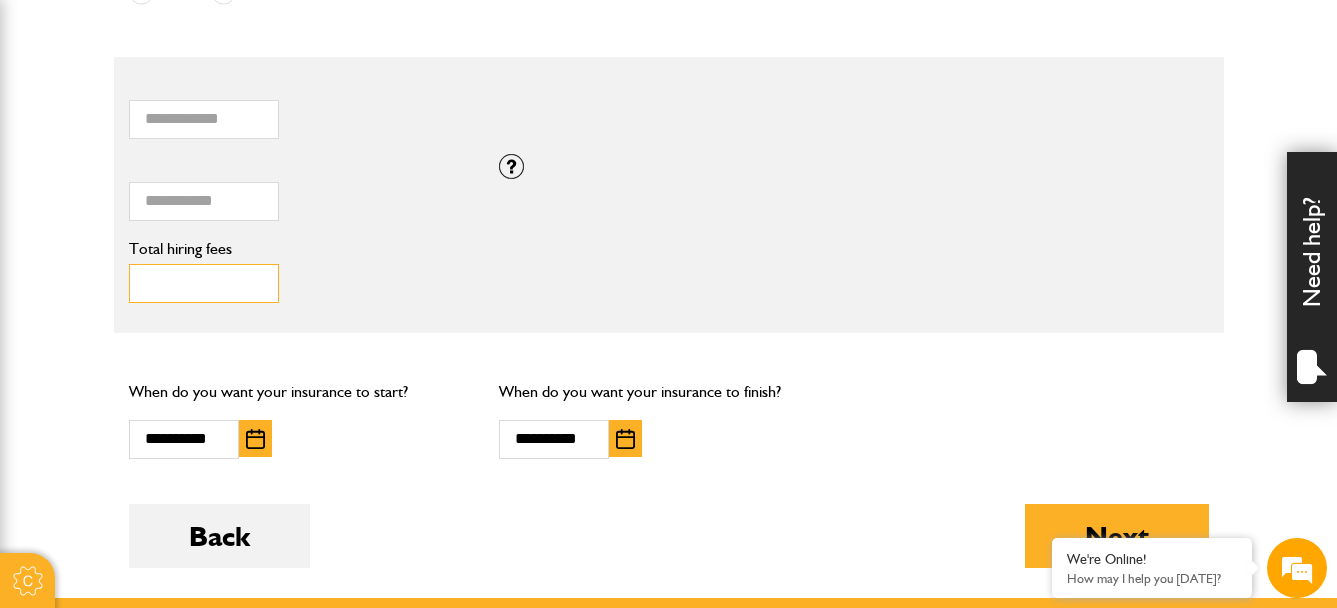 scroll, scrollTop: 0, scrollLeft: 0, axis: both 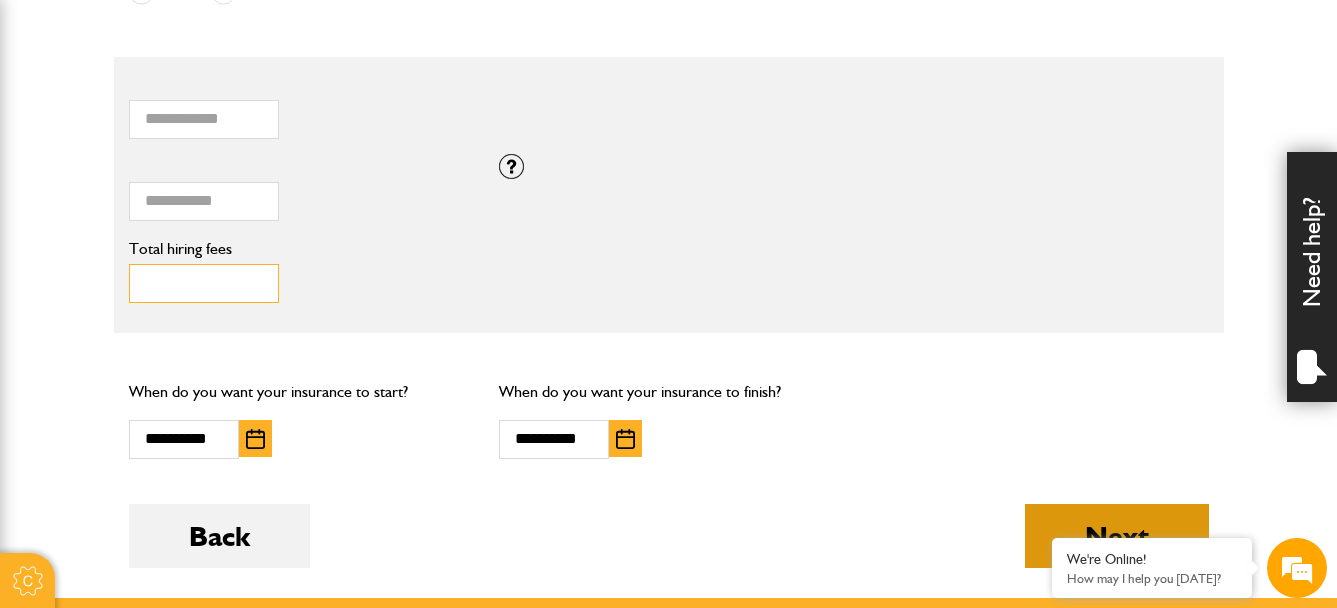 type on "****" 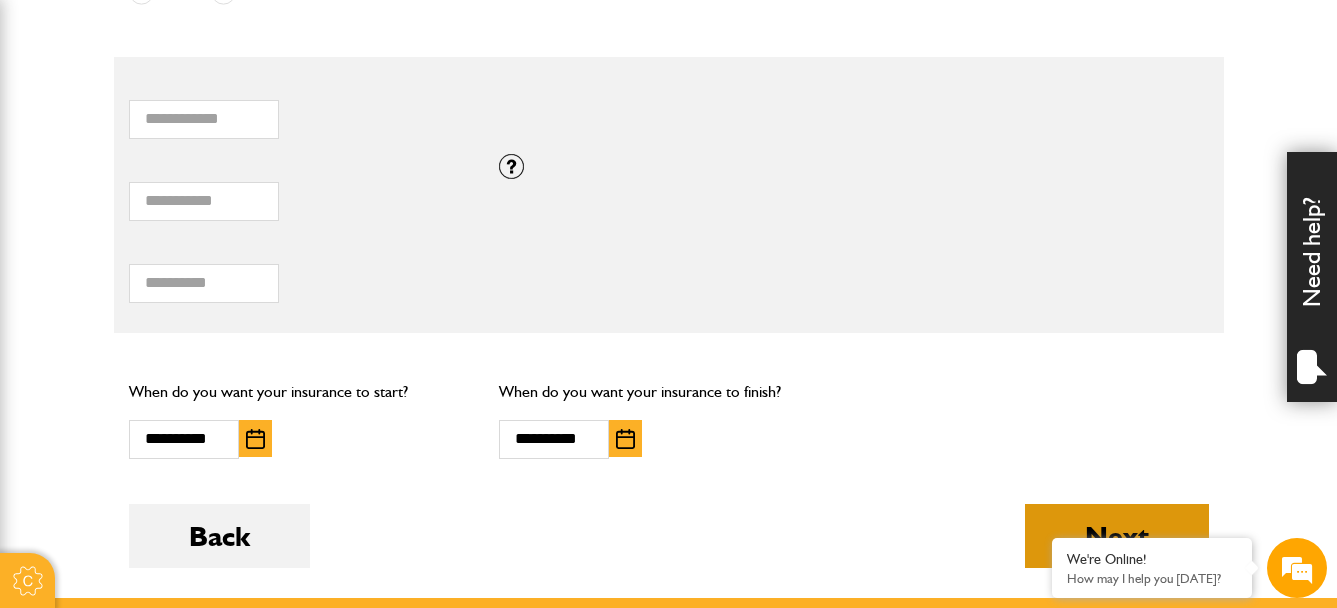 click on "Next" at bounding box center (1117, 536) 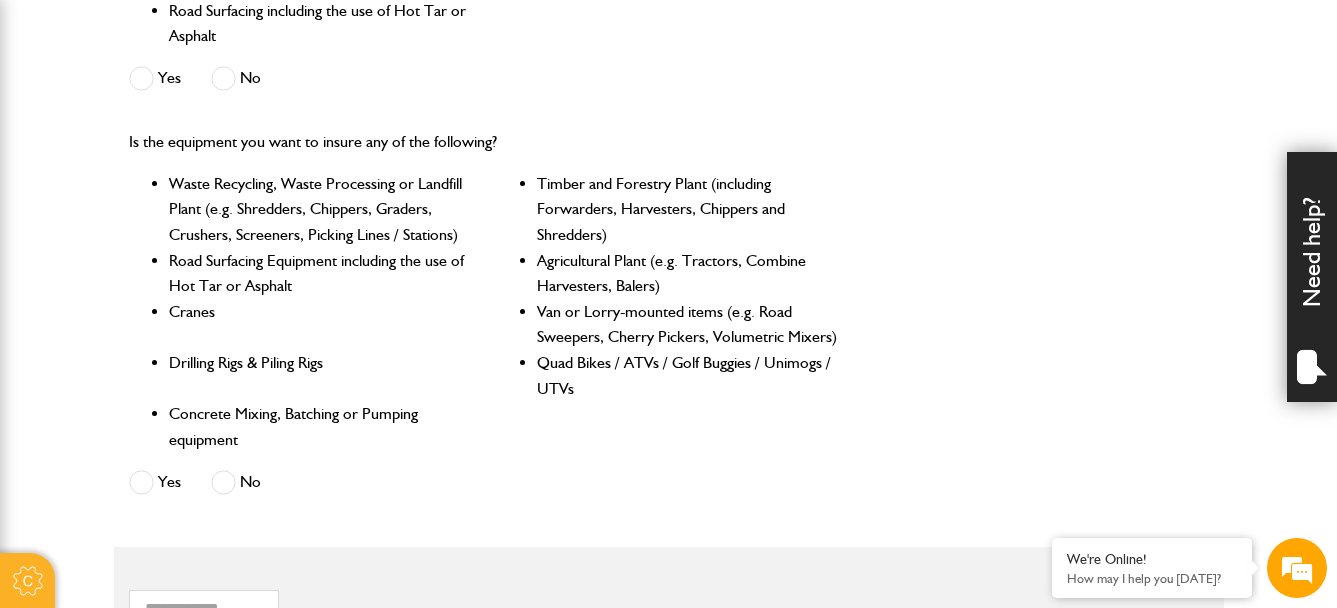 scroll, scrollTop: 1100, scrollLeft: 0, axis: vertical 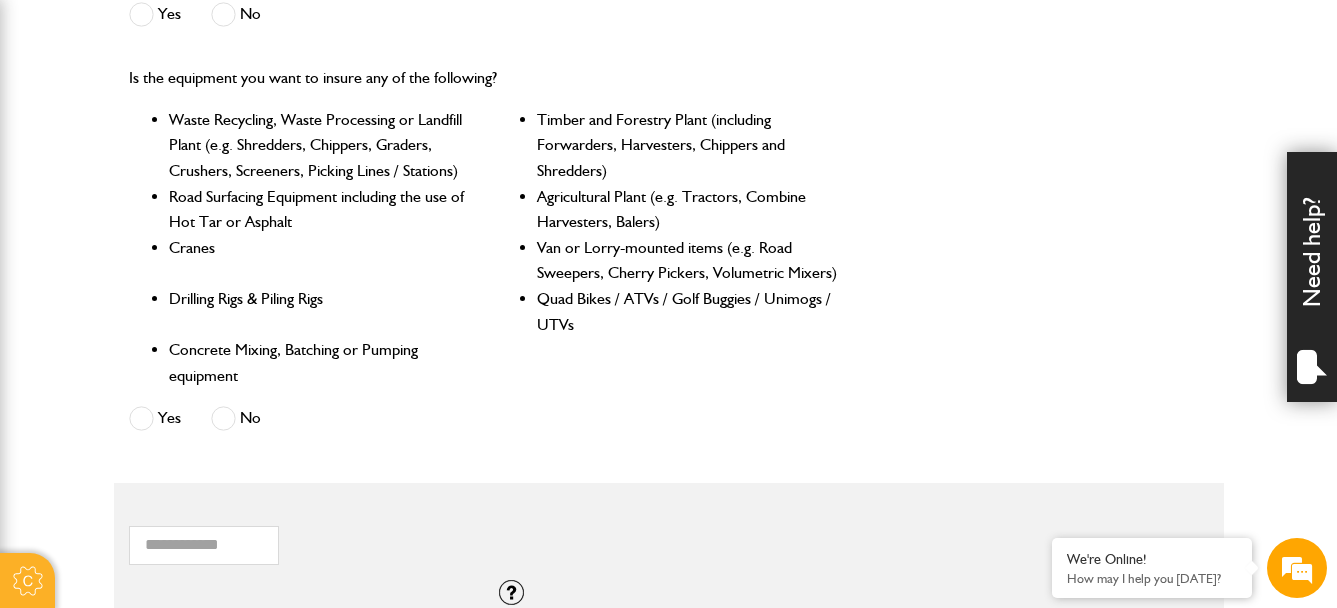 drag, startPoint x: 137, startPoint y: 417, endPoint x: 152, endPoint y: 412, distance: 15.811388 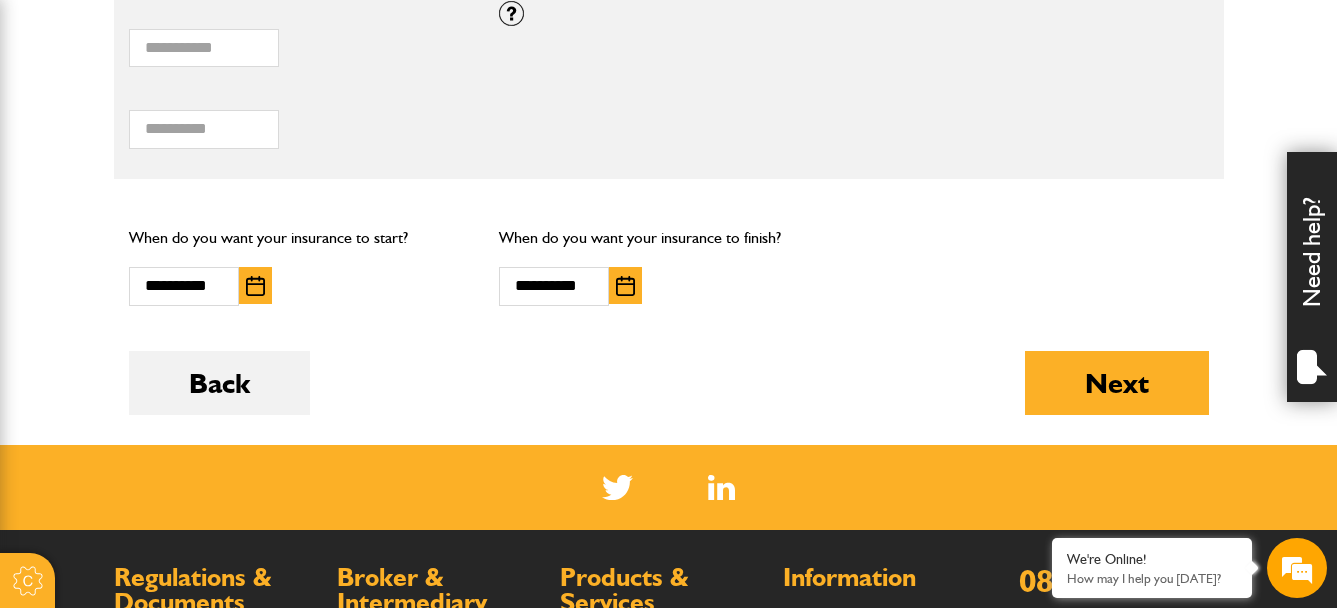 scroll, scrollTop: 1700, scrollLeft: 0, axis: vertical 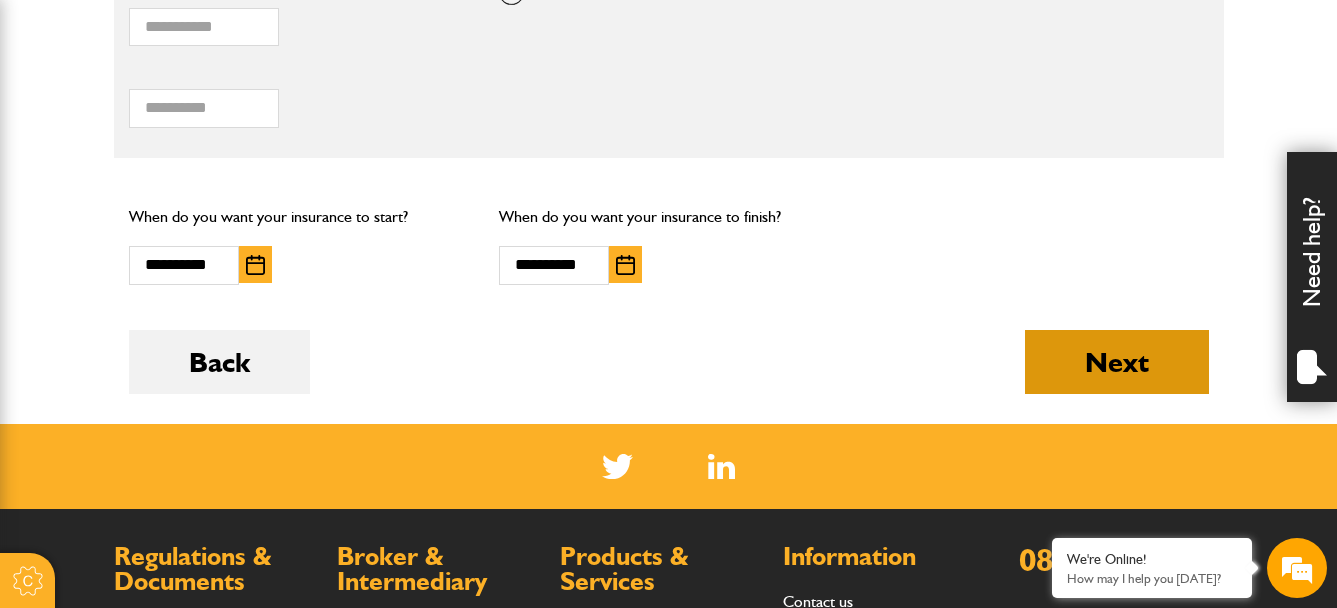 click on "Next" at bounding box center [1117, 362] 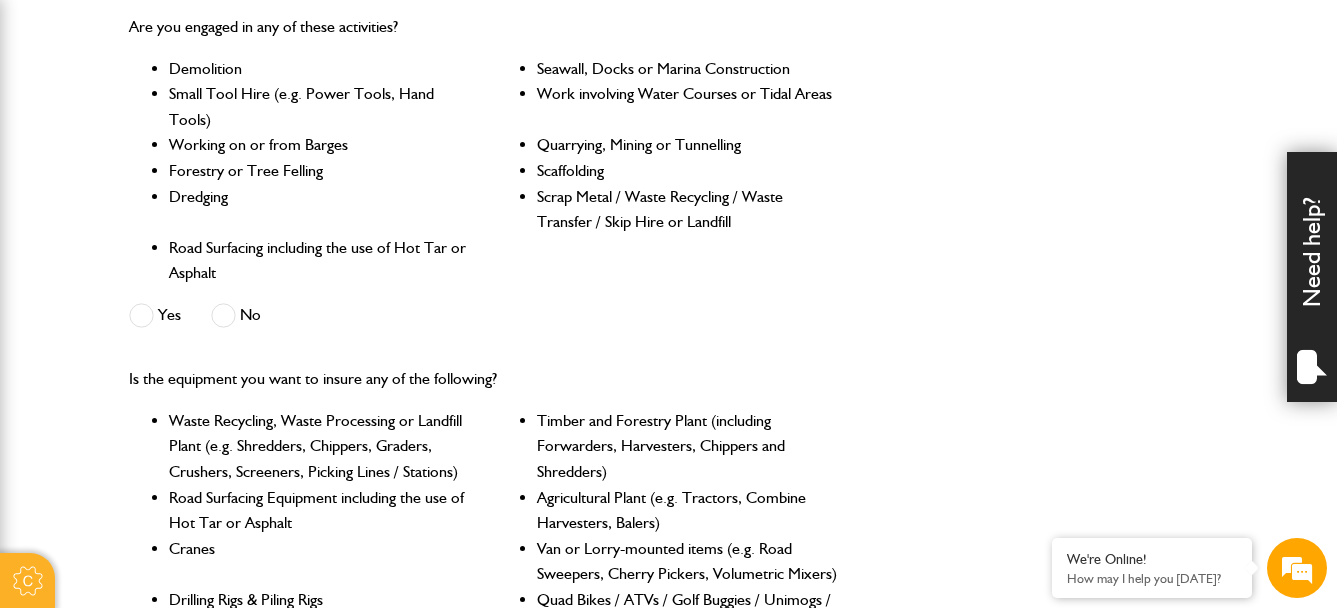 scroll, scrollTop: 800, scrollLeft: 0, axis: vertical 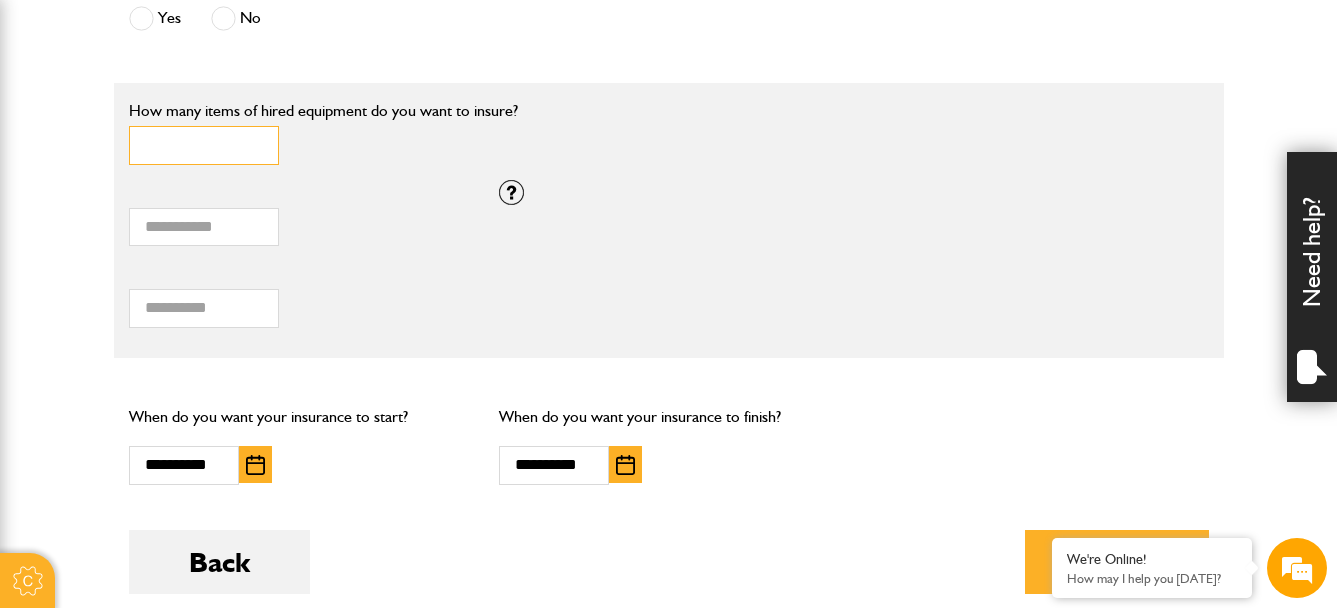 click on "*" at bounding box center [204, 145] 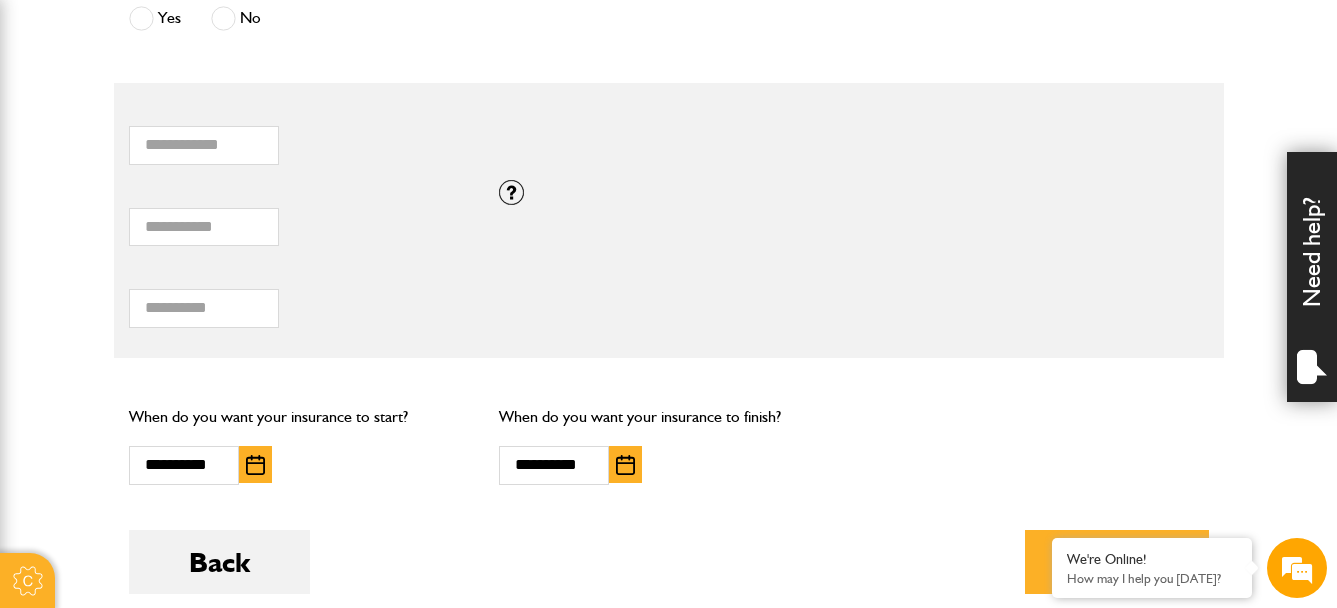 click on "****
Total hiring fees
Please enter a minimum value of 25 for total hiring fees." at bounding box center (299, 297) 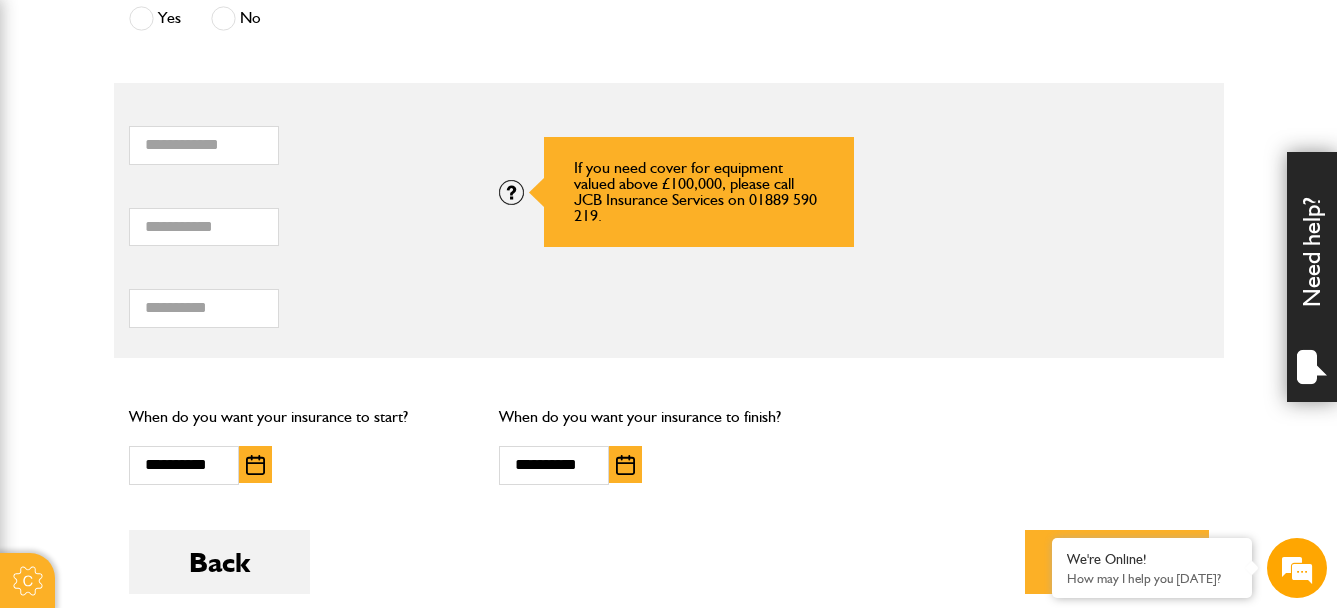 click at bounding box center [511, 192] 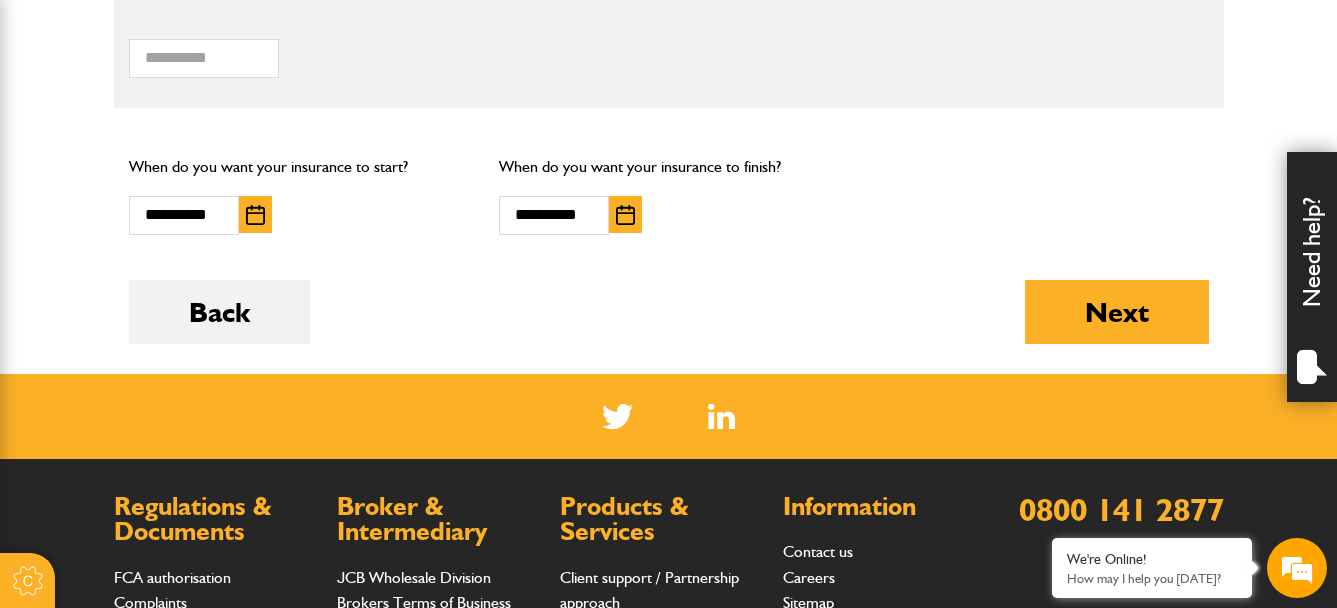 scroll, scrollTop: 1700, scrollLeft: 0, axis: vertical 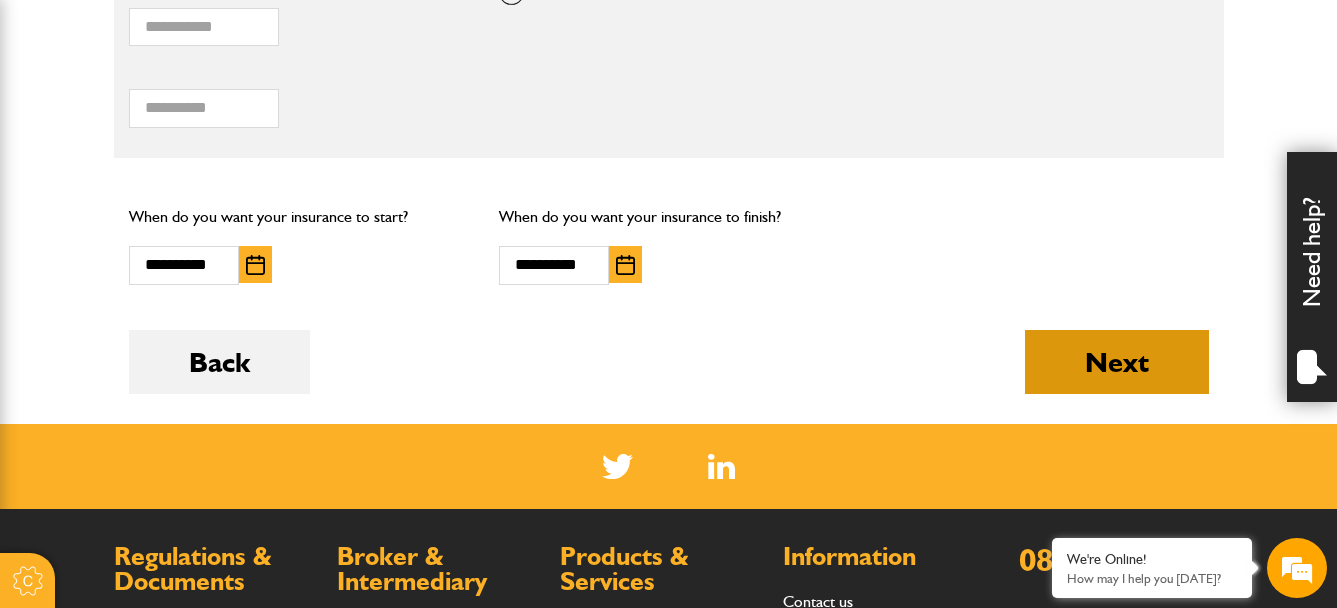 click on "Next" at bounding box center [1117, 362] 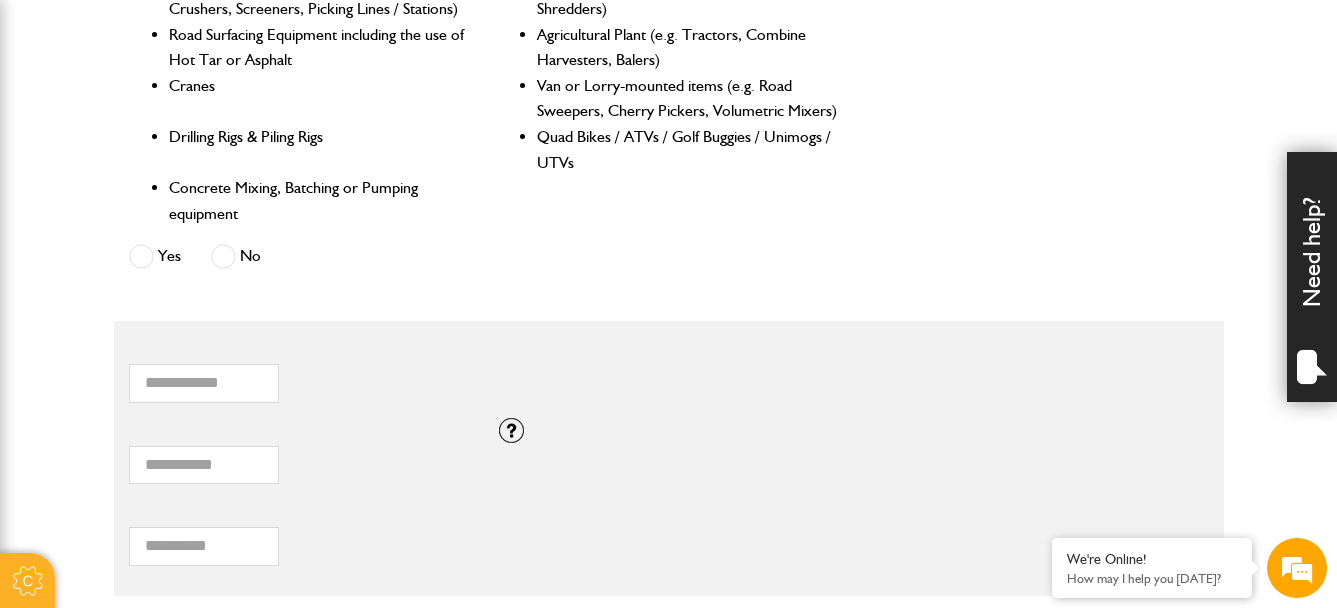 scroll, scrollTop: 1300, scrollLeft: 0, axis: vertical 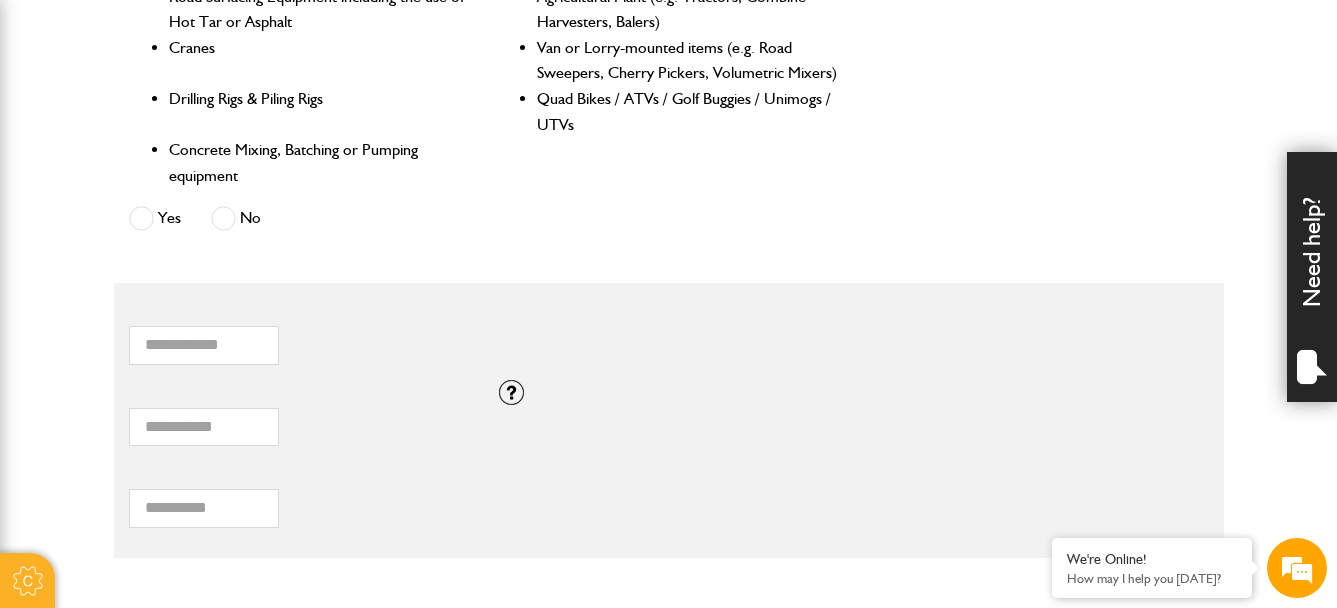 click on "Is the equipment you want to insure any of the following?
Waste Recycling, Waste Processing or Landfill Plant (e.g. Shredders, Chippers, Graders, Crushers, Screeners, Picking Lines / Stations)
Timber and Forestry Plant (including Forwarders, Harvesters, Chippers and Shredders)
Road Surfacing Equipment including the use of Hot Tar or Asphalt
Agricultural Plant (e.g. Tractors, Combine Harvesters, Balers)
Cranes
Van or Lorry-mounted items (e.g. Road Sweepers, Cherry Pickers, Volumetric Mixers)
Drilling Rigs & Piling Rigs
Quad Bikes / ATVs / Golf Buggies / Unimogs / UTVs
Concrete Mixing, Batching or Pumping equipment
Yes
No" at bounding box center (669, 50) 